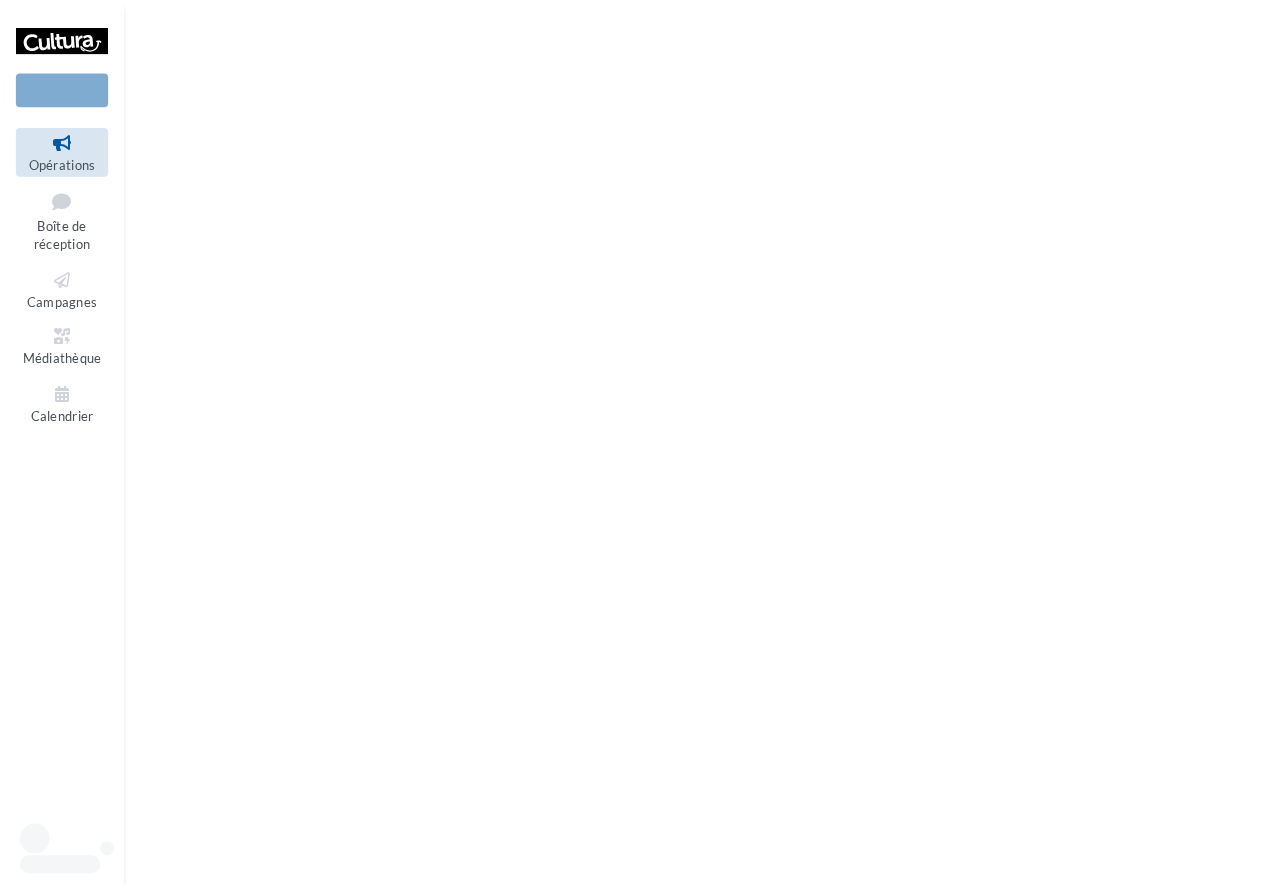 scroll, scrollTop: 0, scrollLeft: 0, axis: both 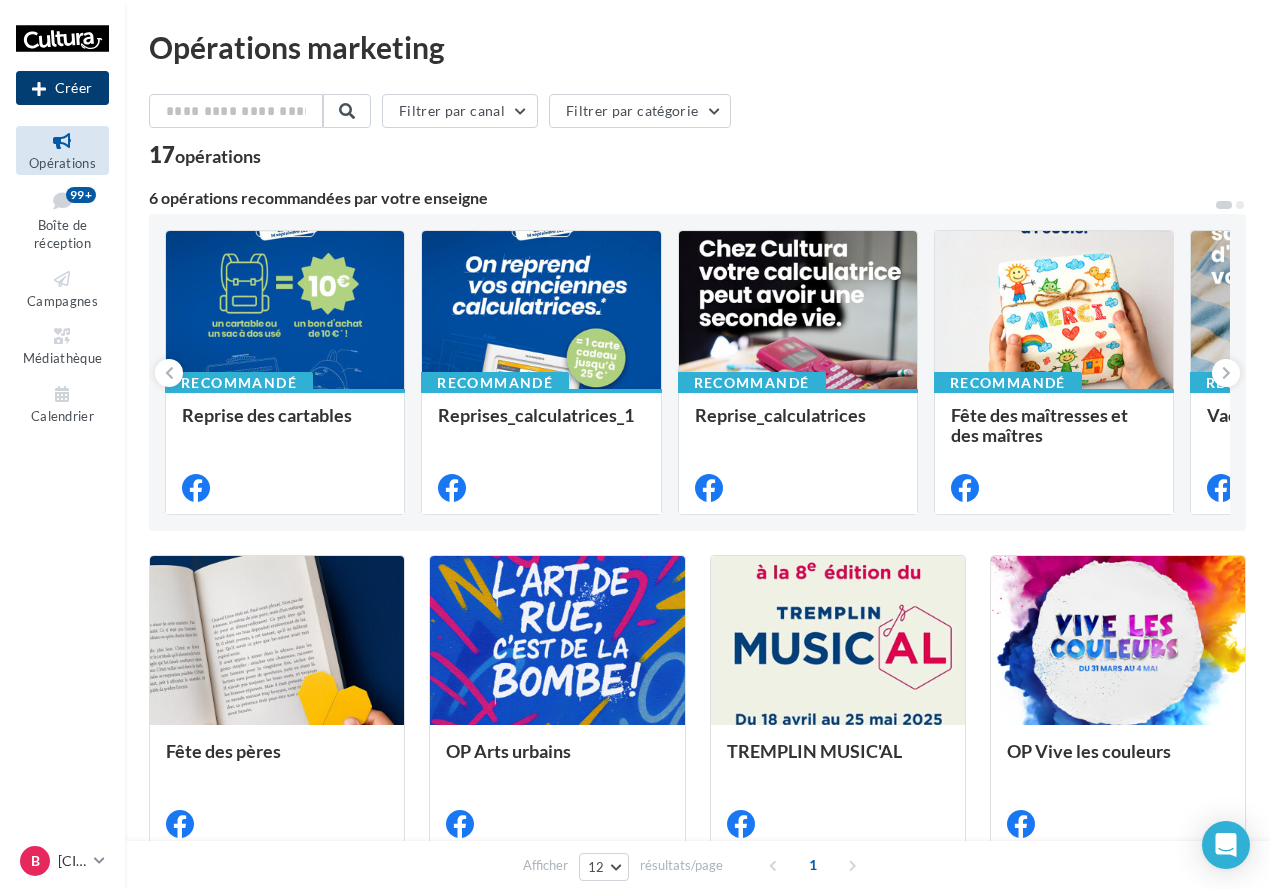 click on "Créer" at bounding box center (62, 88) 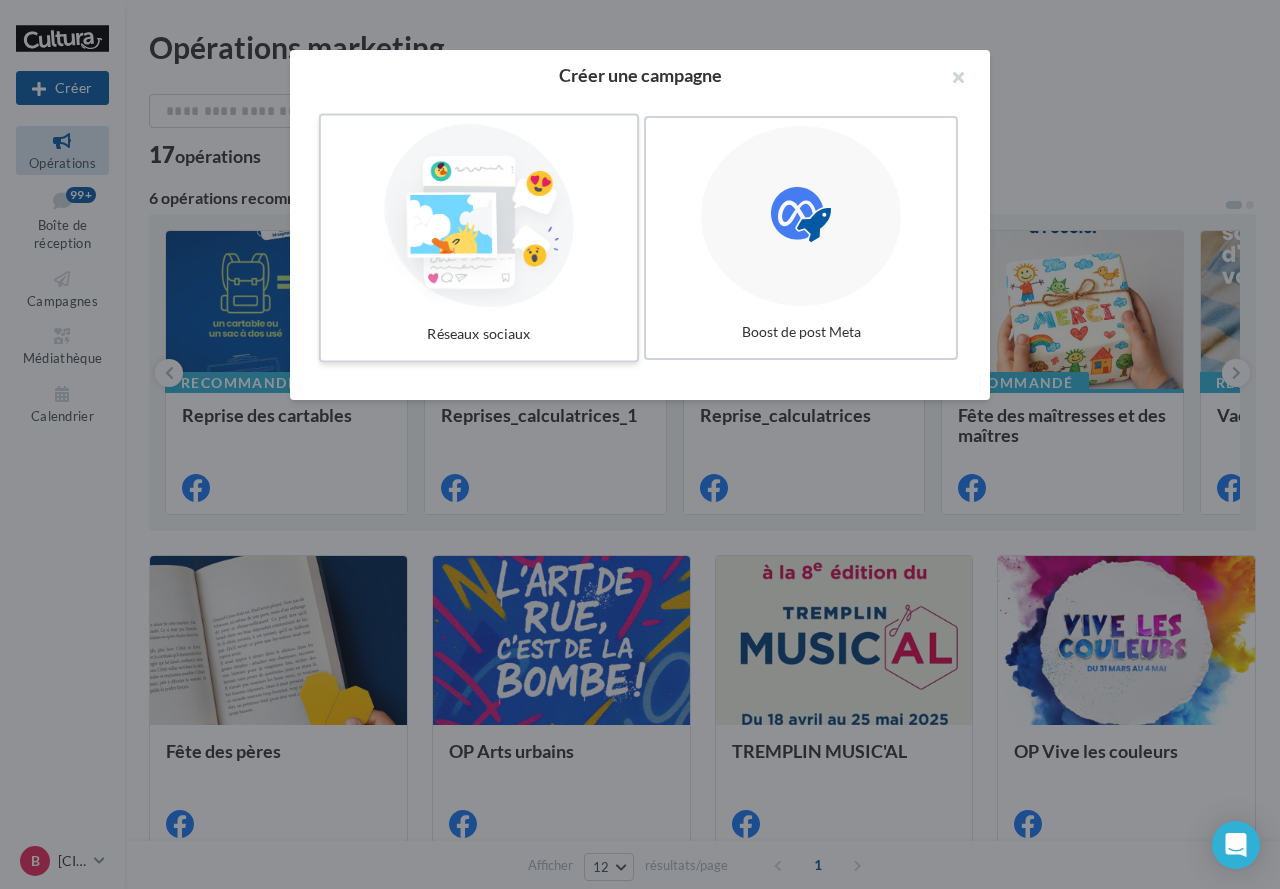 click at bounding box center (479, 216) 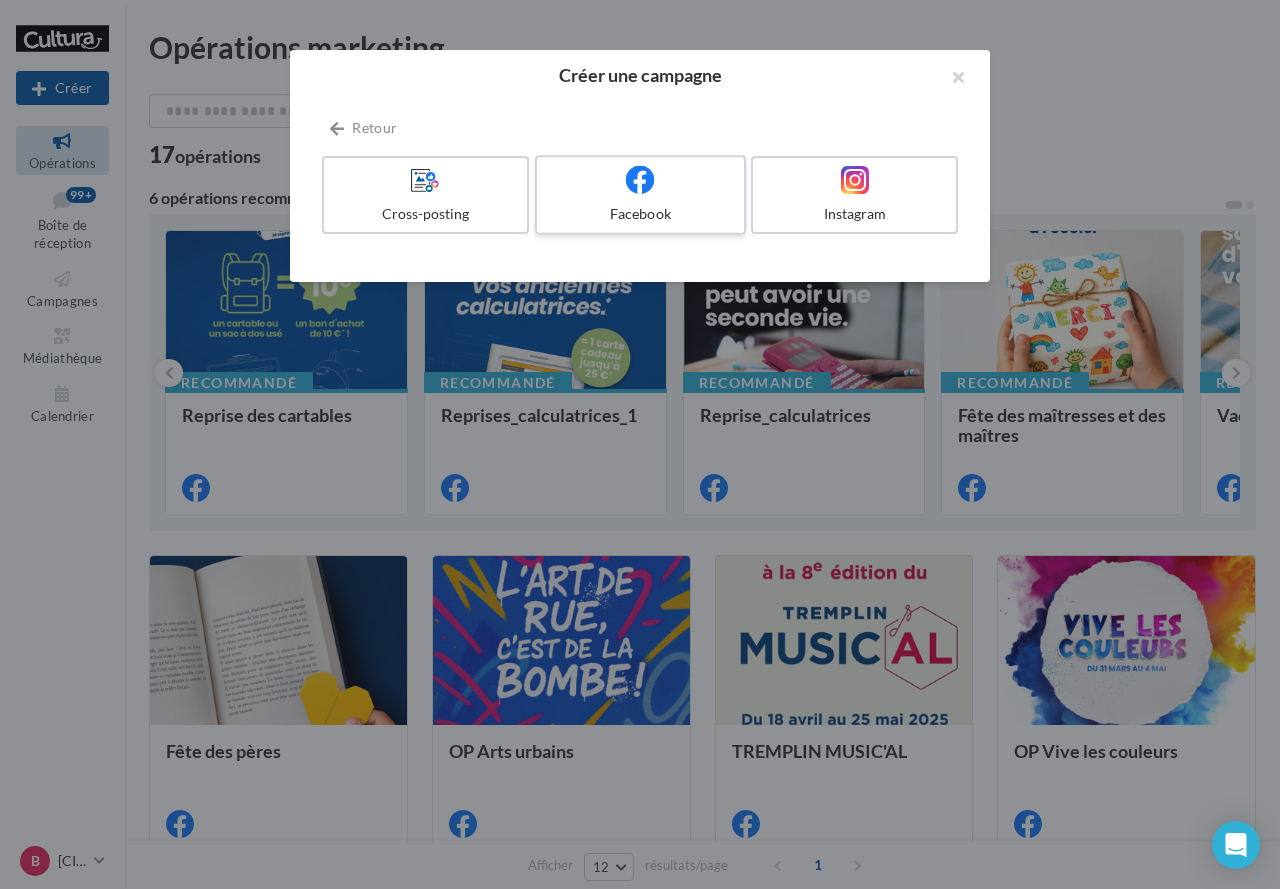 click on "Facebook" at bounding box center [640, 214] 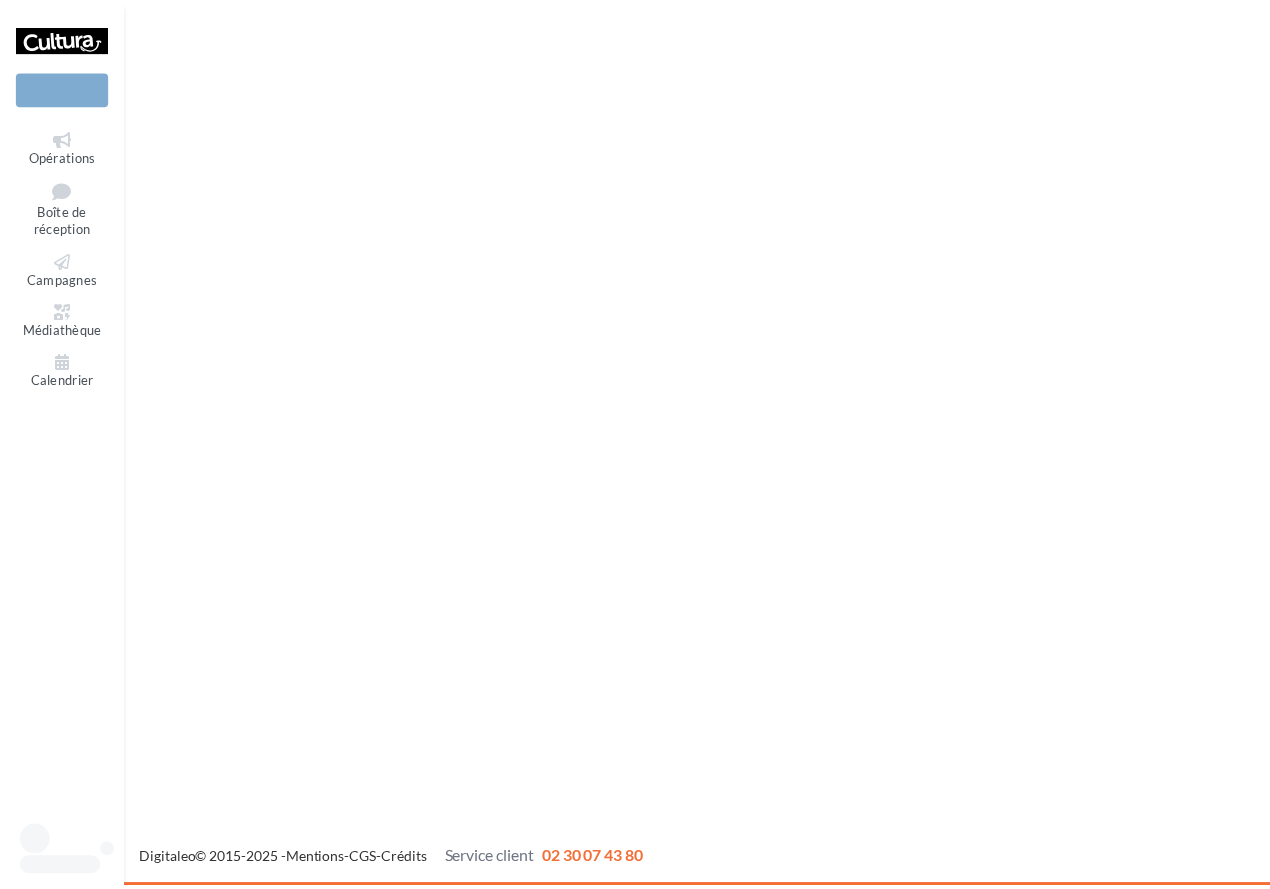 scroll, scrollTop: 0, scrollLeft: 0, axis: both 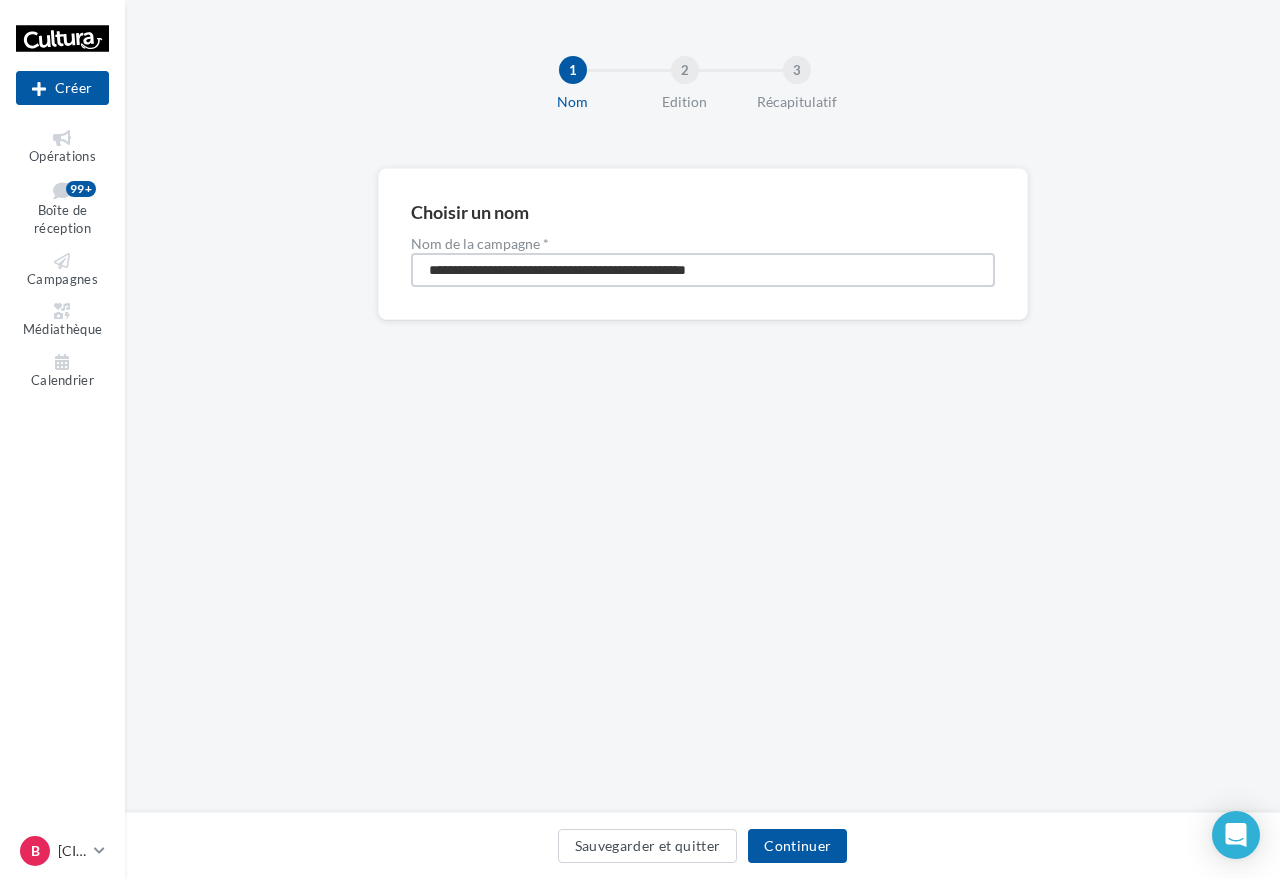 click on "**********" at bounding box center [703, 270] 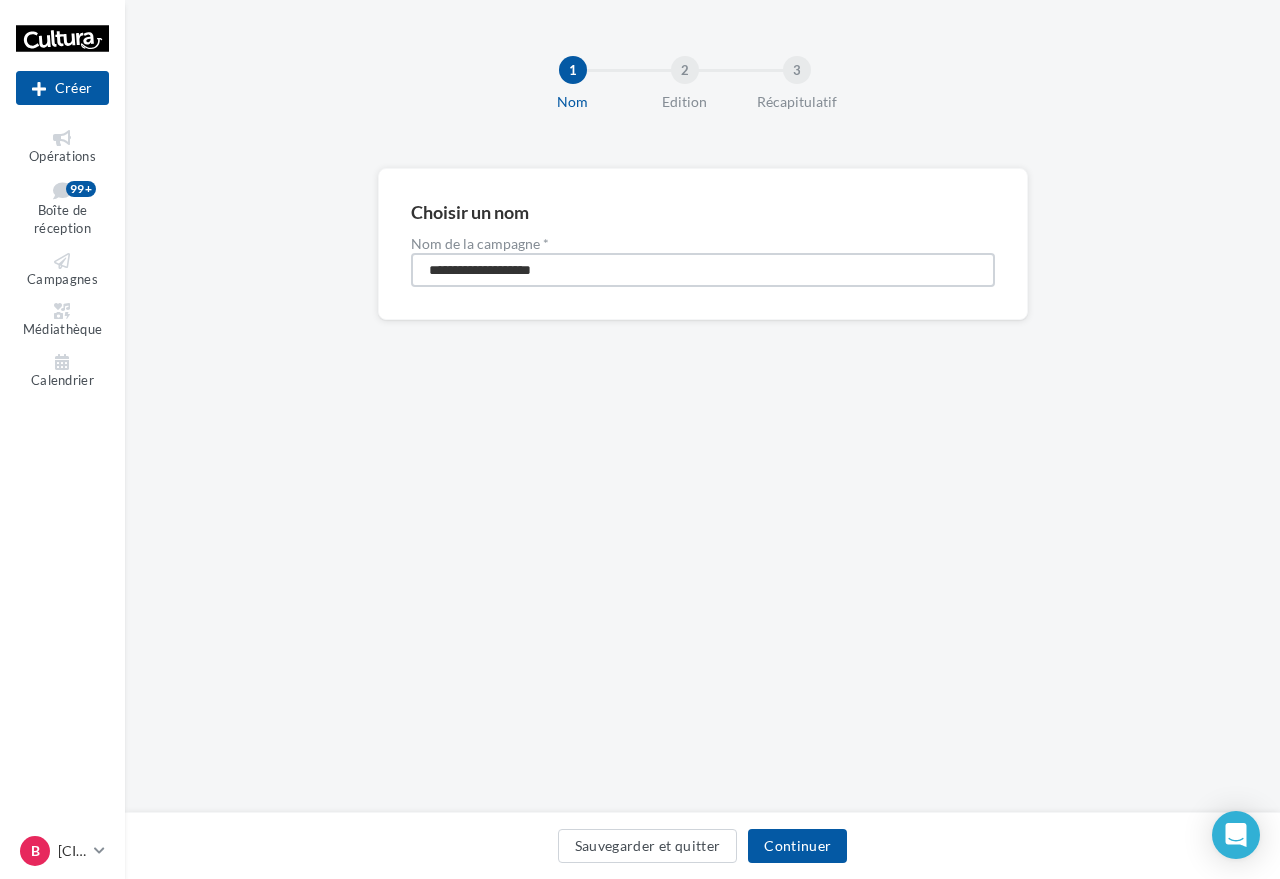 type on "**********" 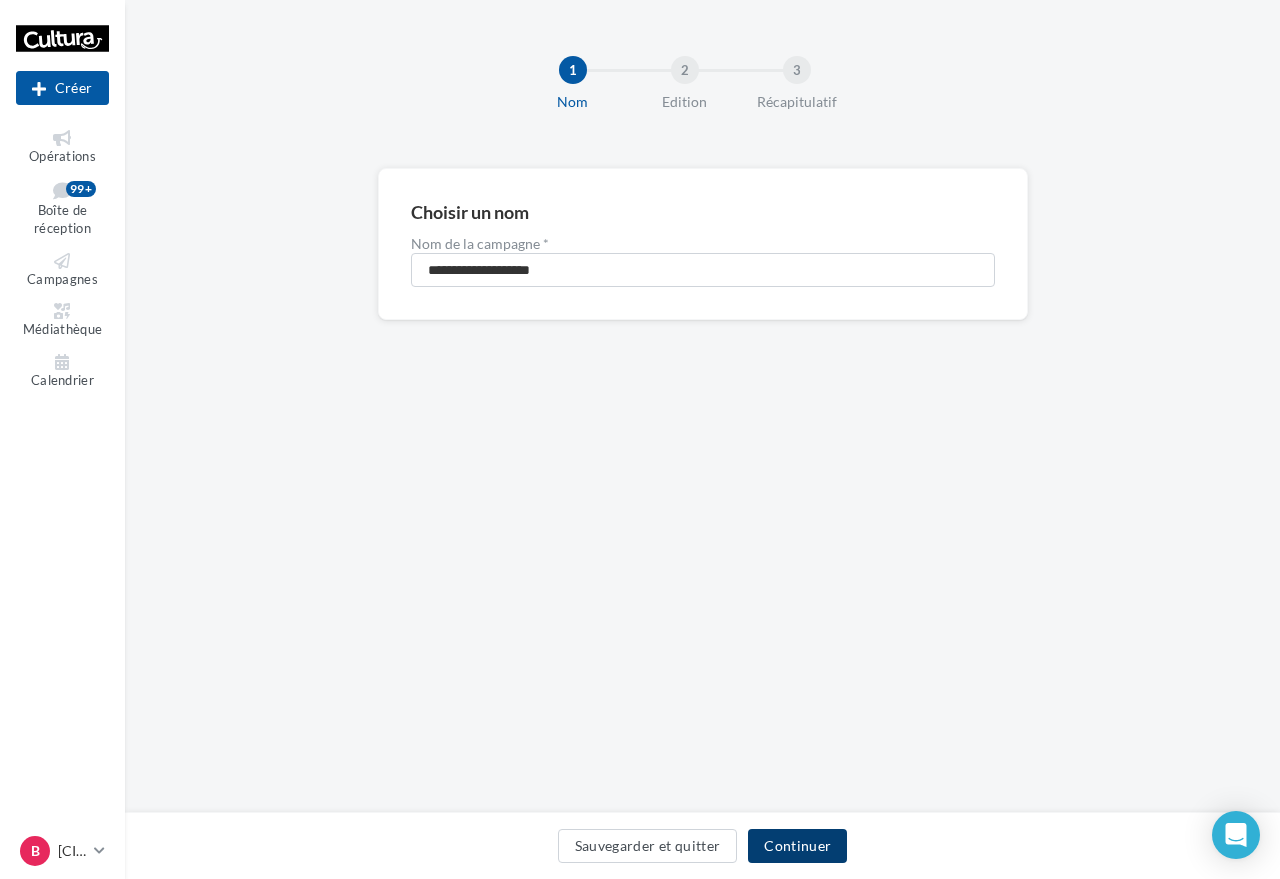 click on "Continuer" at bounding box center [797, 846] 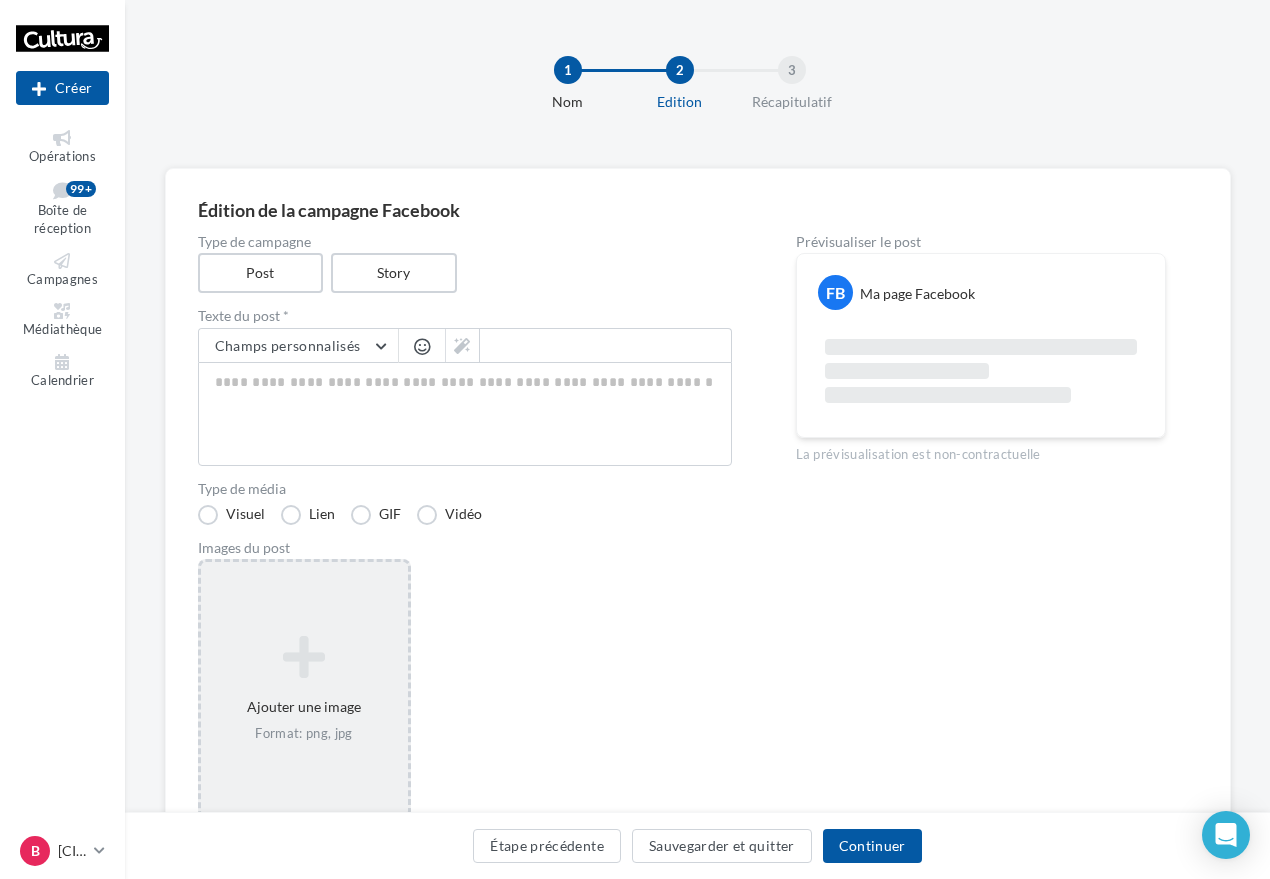 click at bounding box center (304, 657) 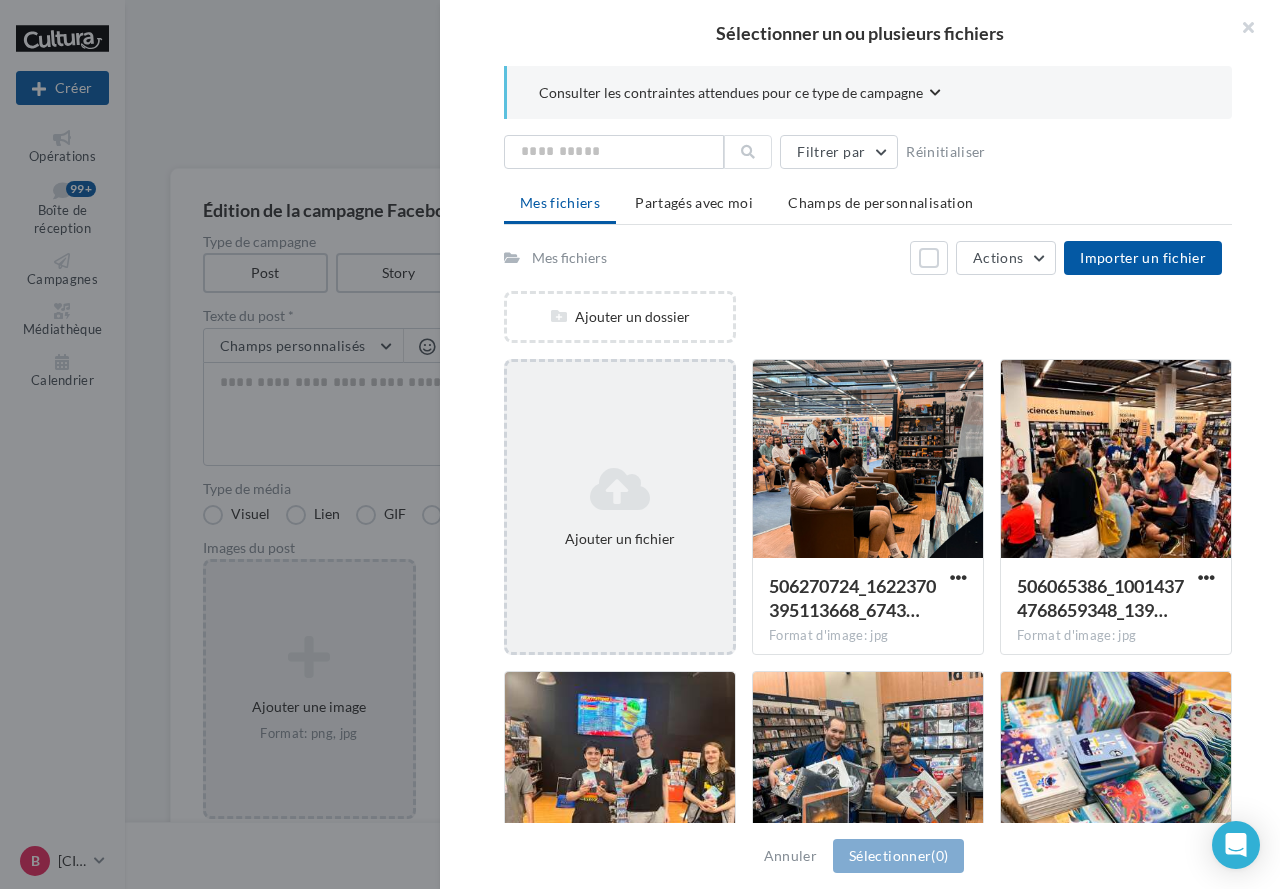 click at bounding box center [620, 489] 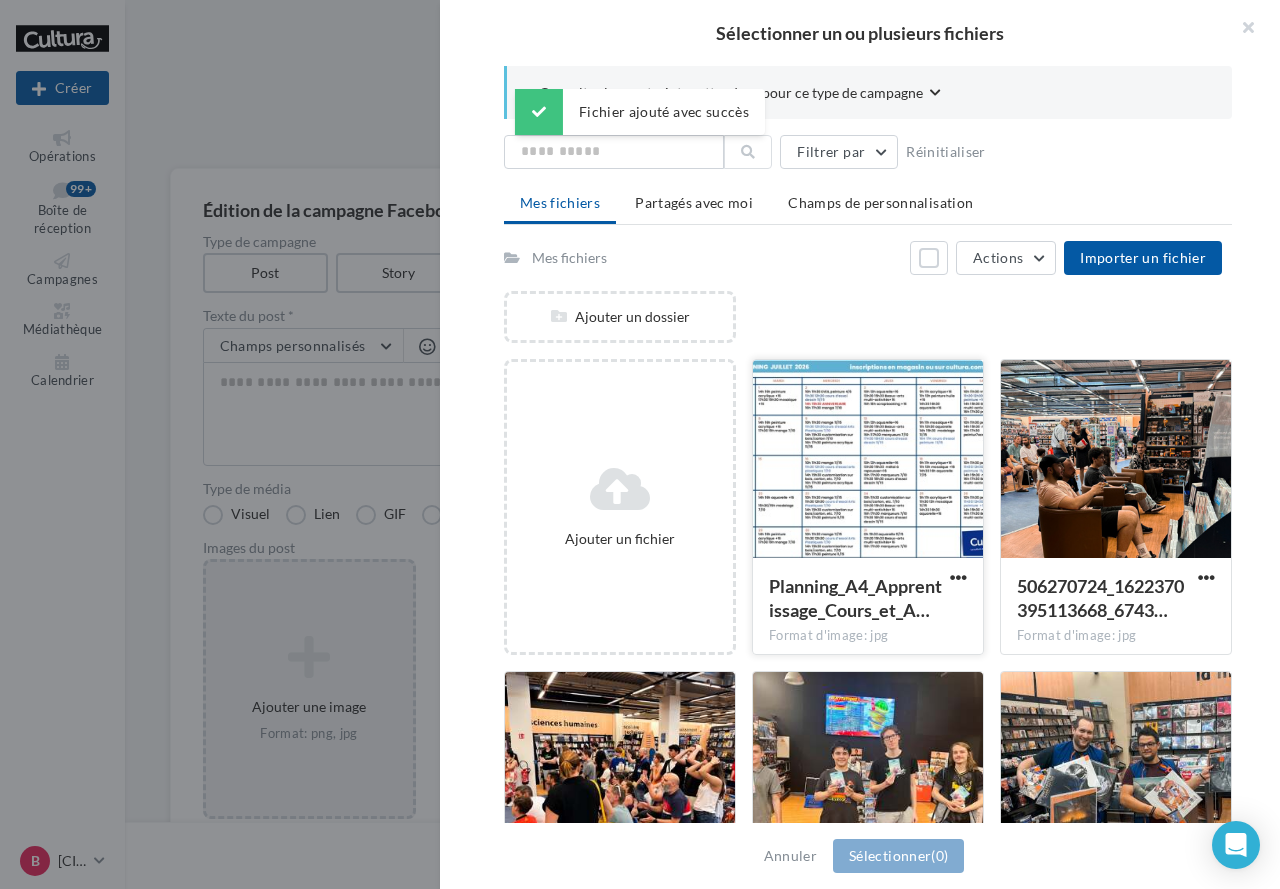 click at bounding box center [868, 460] 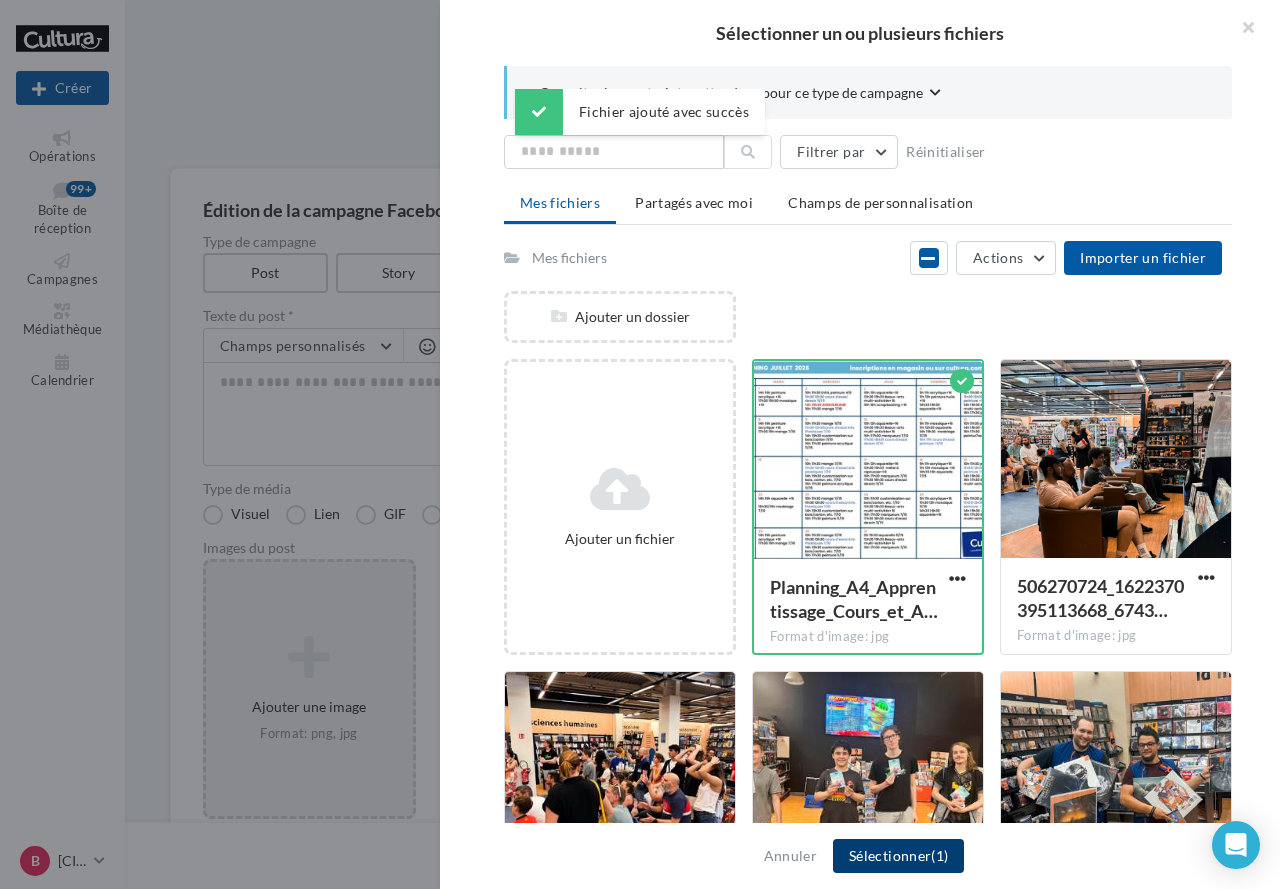 click on "Sélectionner   (1)" at bounding box center [898, 856] 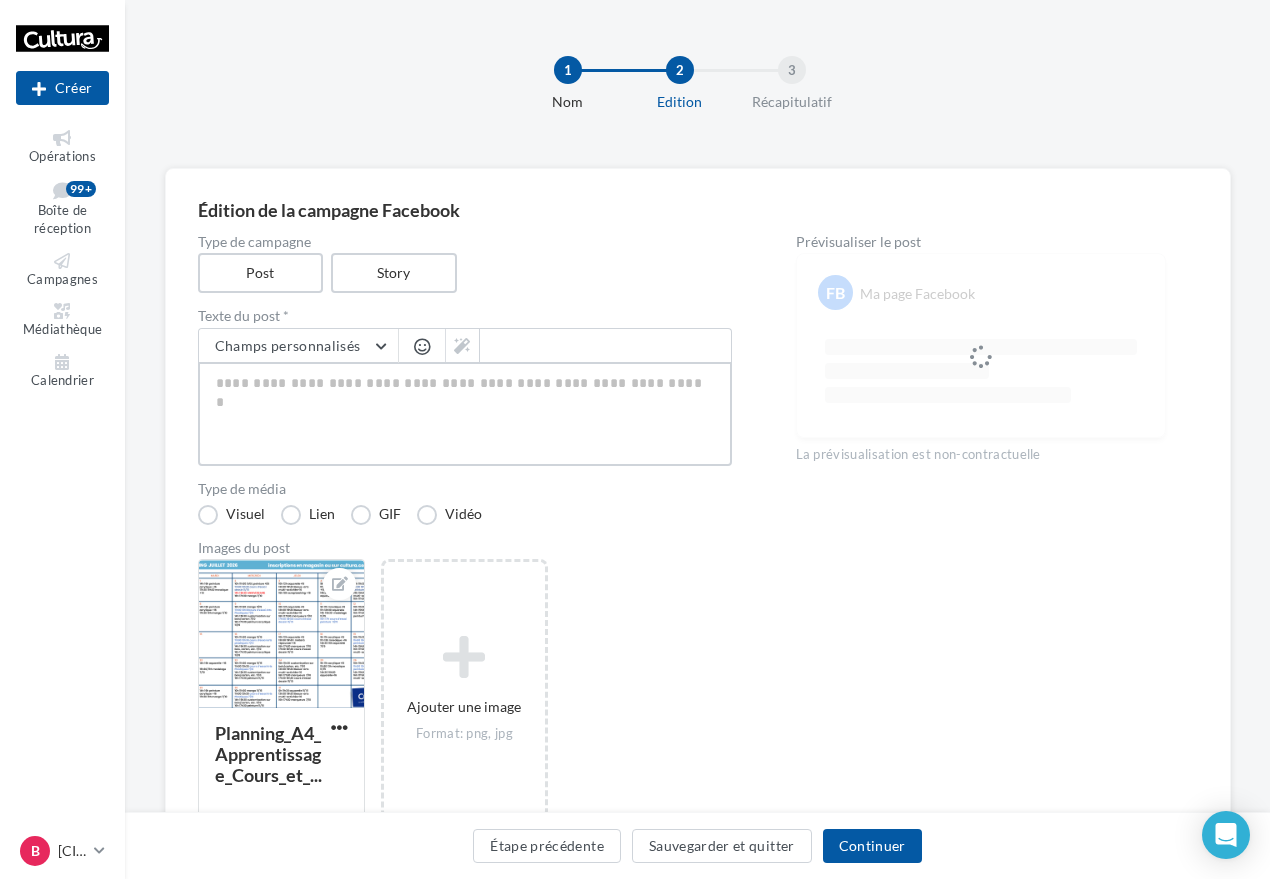 click at bounding box center (465, 414) 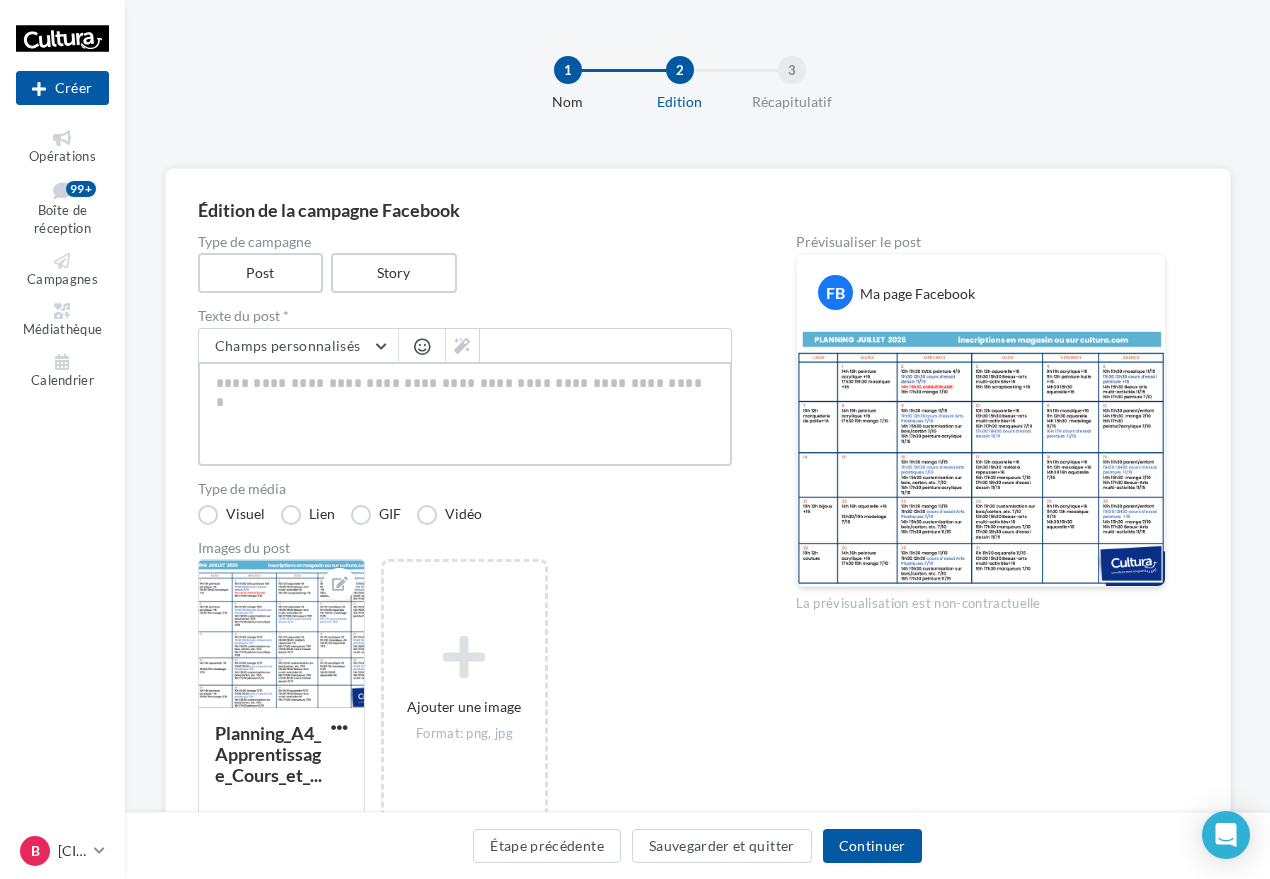 click at bounding box center [465, 414] 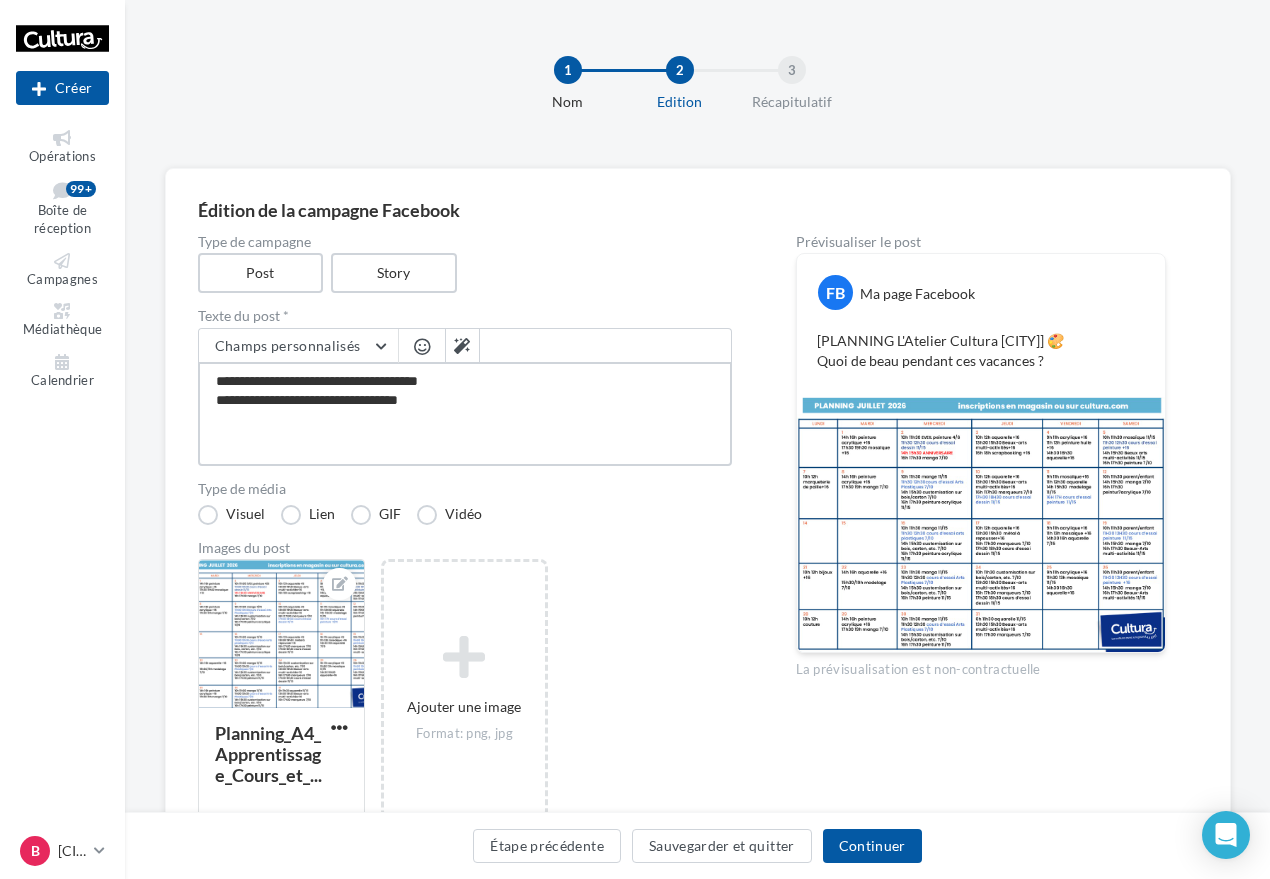 paste on "**********" 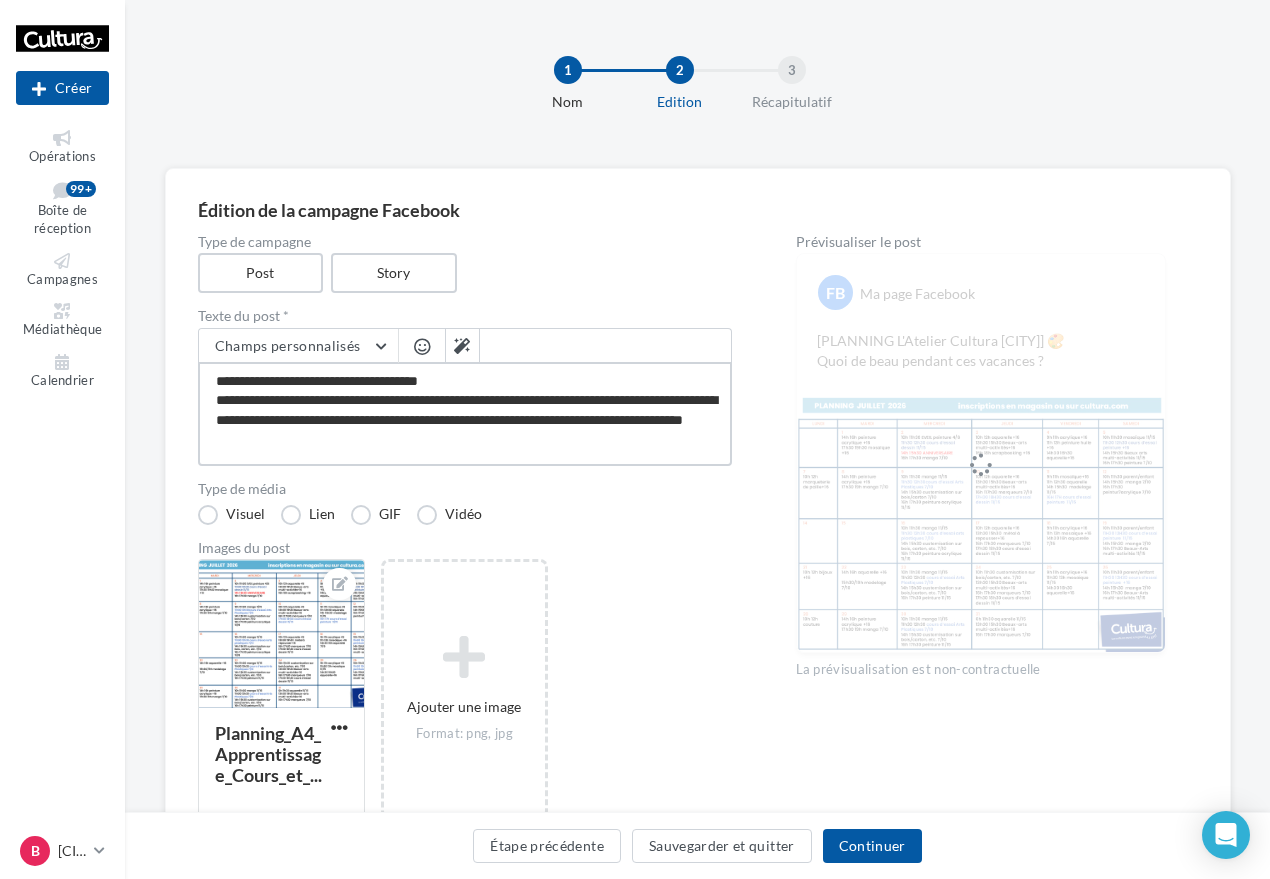 click on "**********" at bounding box center [465, 414] 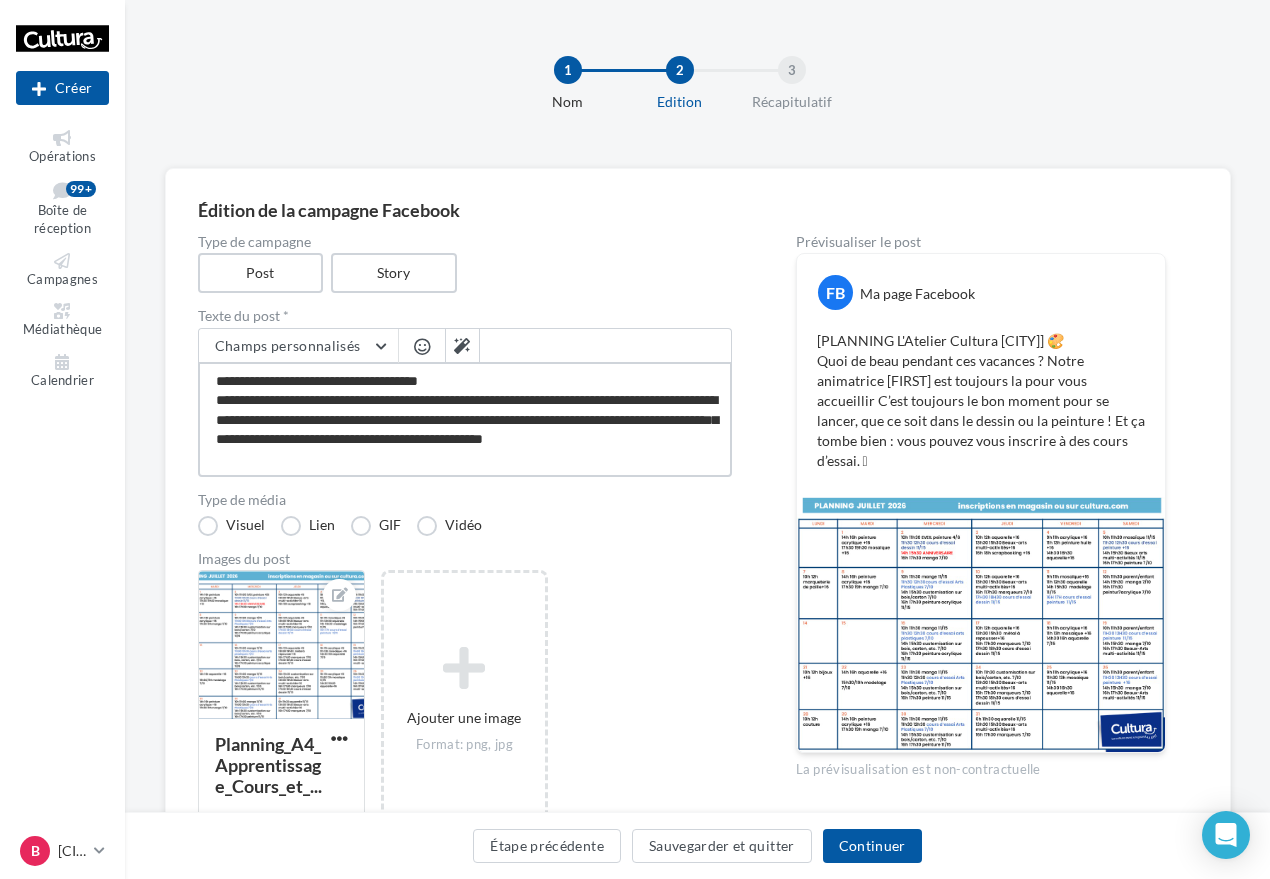 drag, startPoint x: 333, startPoint y: 417, endPoint x: 404, endPoint y: 444, distance: 75.96052 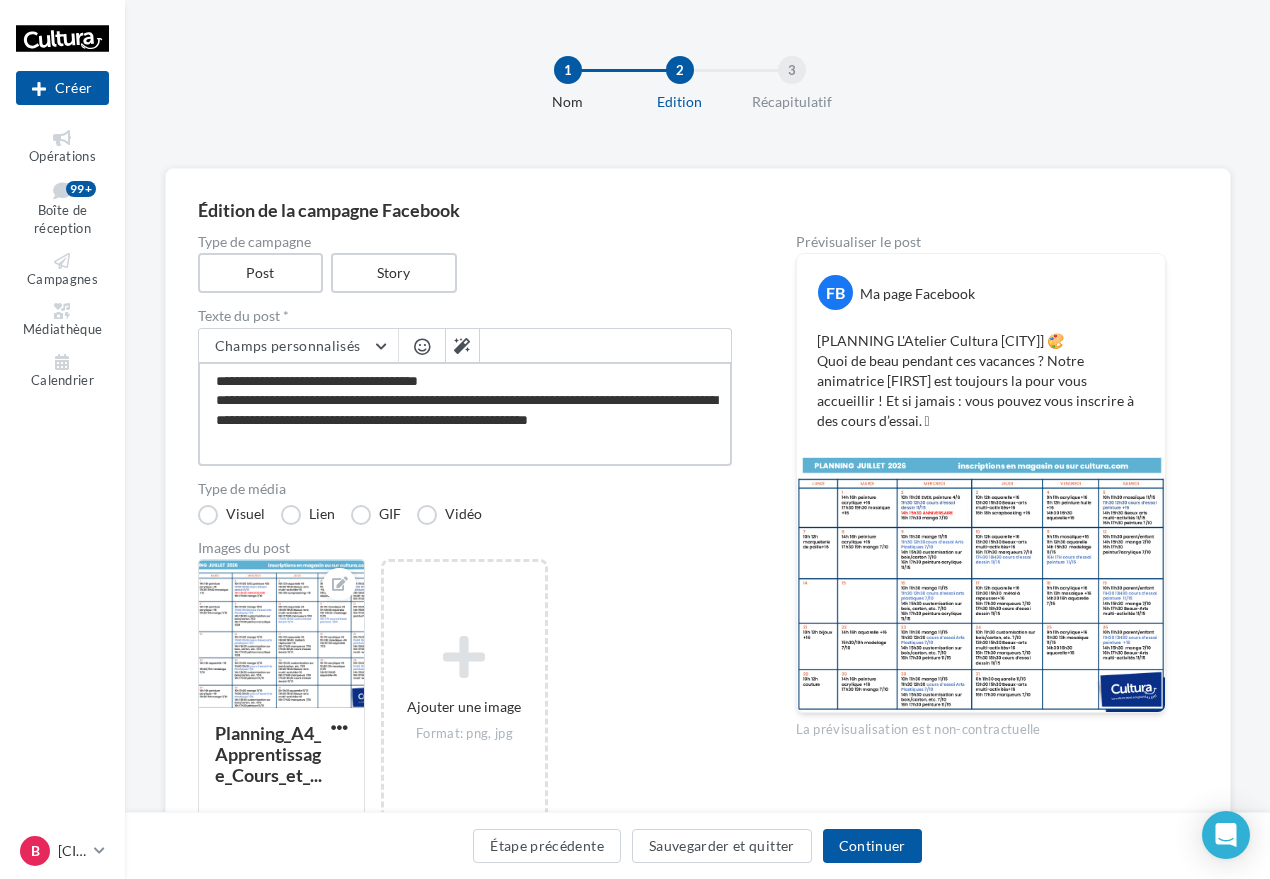 click on "**********" at bounding box center [465, 414] 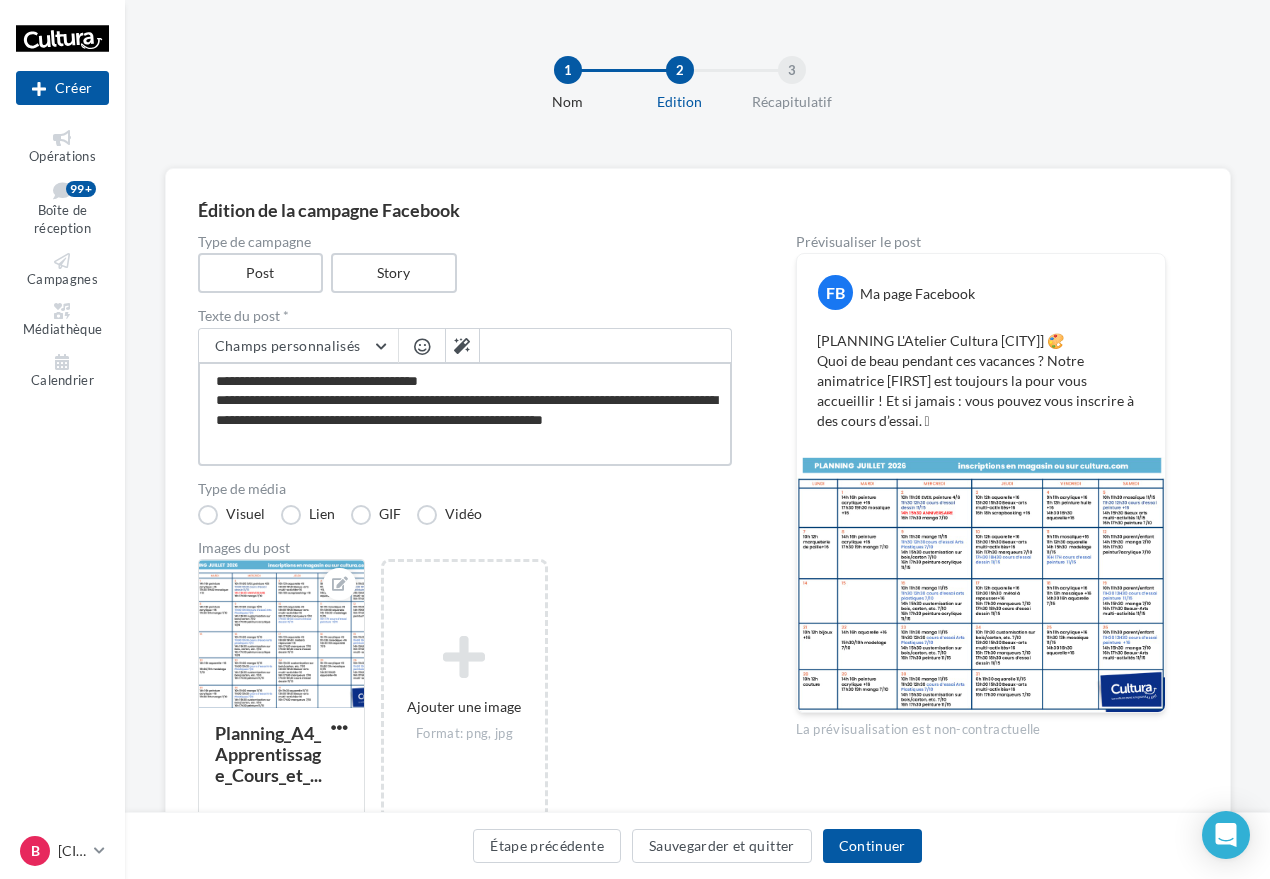 click on "**********" at bounding box center (465, 414) 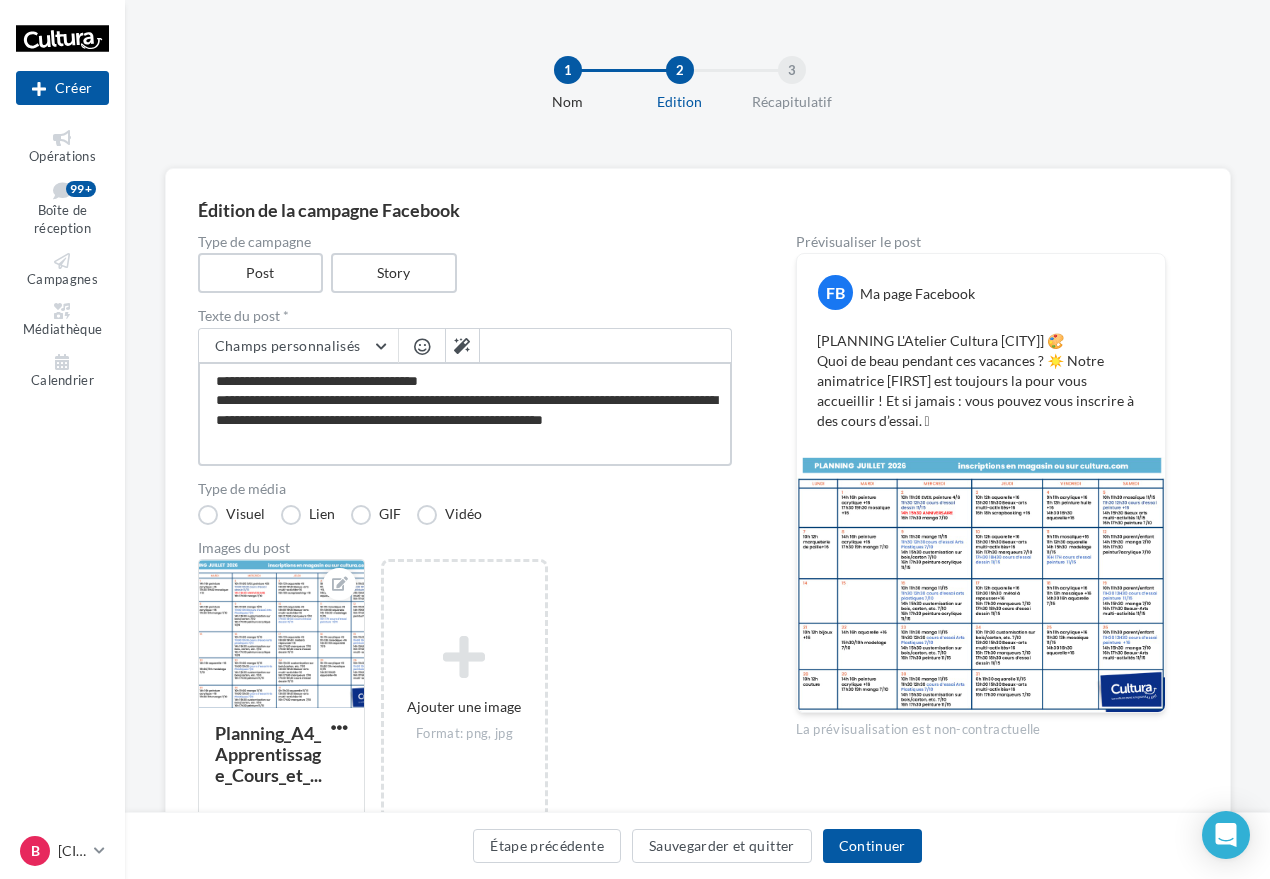 drag, startPoint x: 338, startPoint y: 431, endPoint x: 475, endPoint y: 433, distance: 137.0146 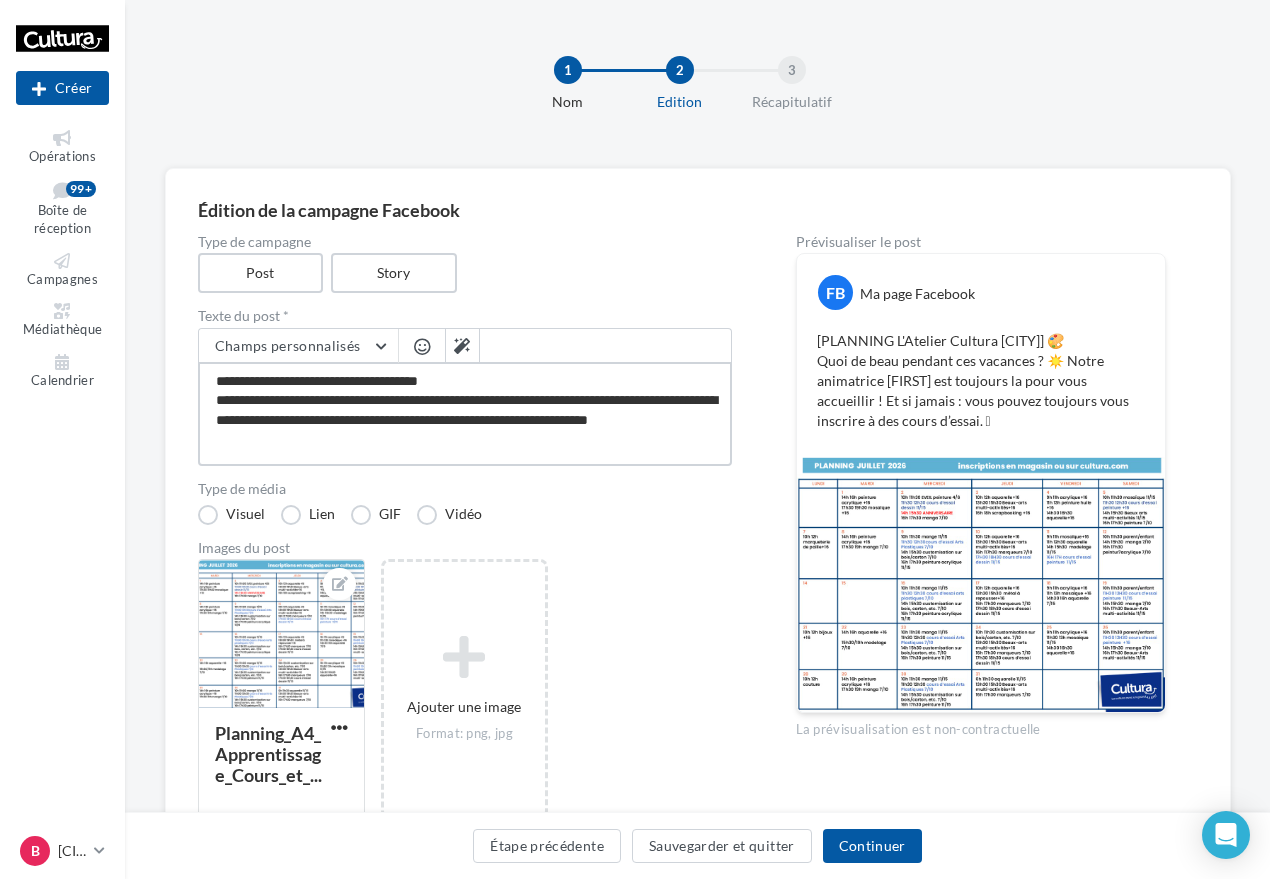 drag, startPoint x: 362, startPoint y: 443, endPoint x: 596, endPoint y: 423, distance: 234.85315 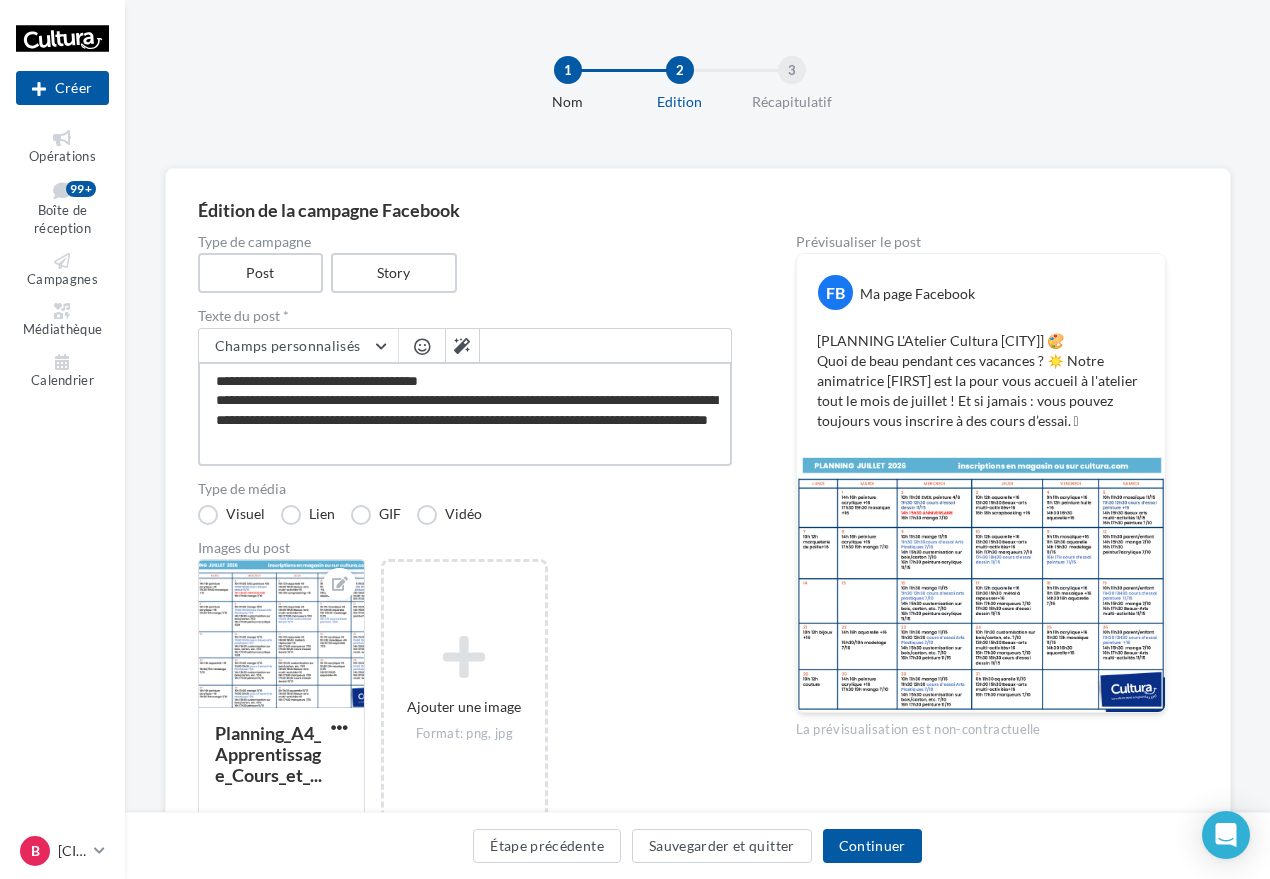 drag, startPoint x: 300, startPoint y: 416, endPoint x: 592, endPoint y: 436, distance: 292.68414 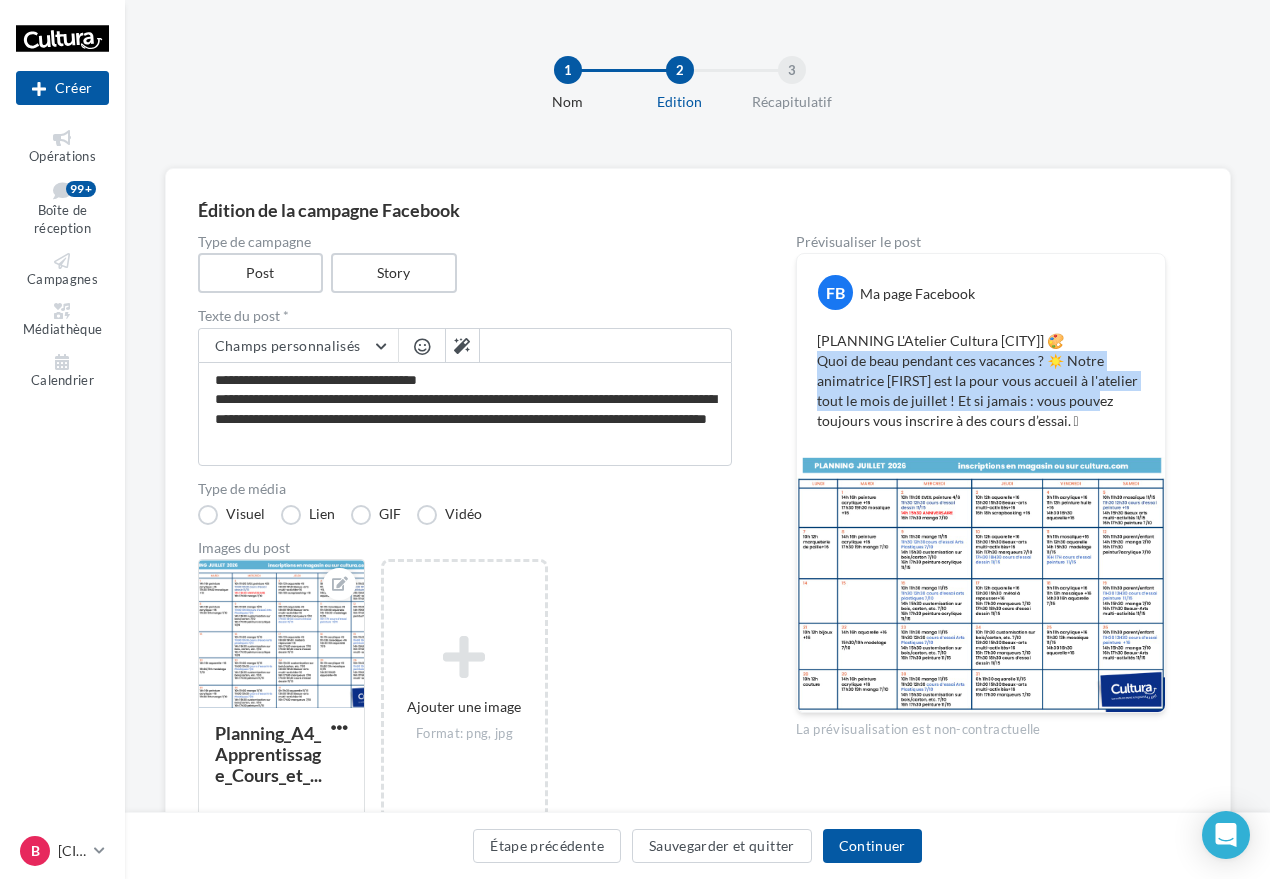 drag, startPoint x: 811, startPoint y: 360, endPoint x: 1164, endPoint y: 396, distance: 354.83093 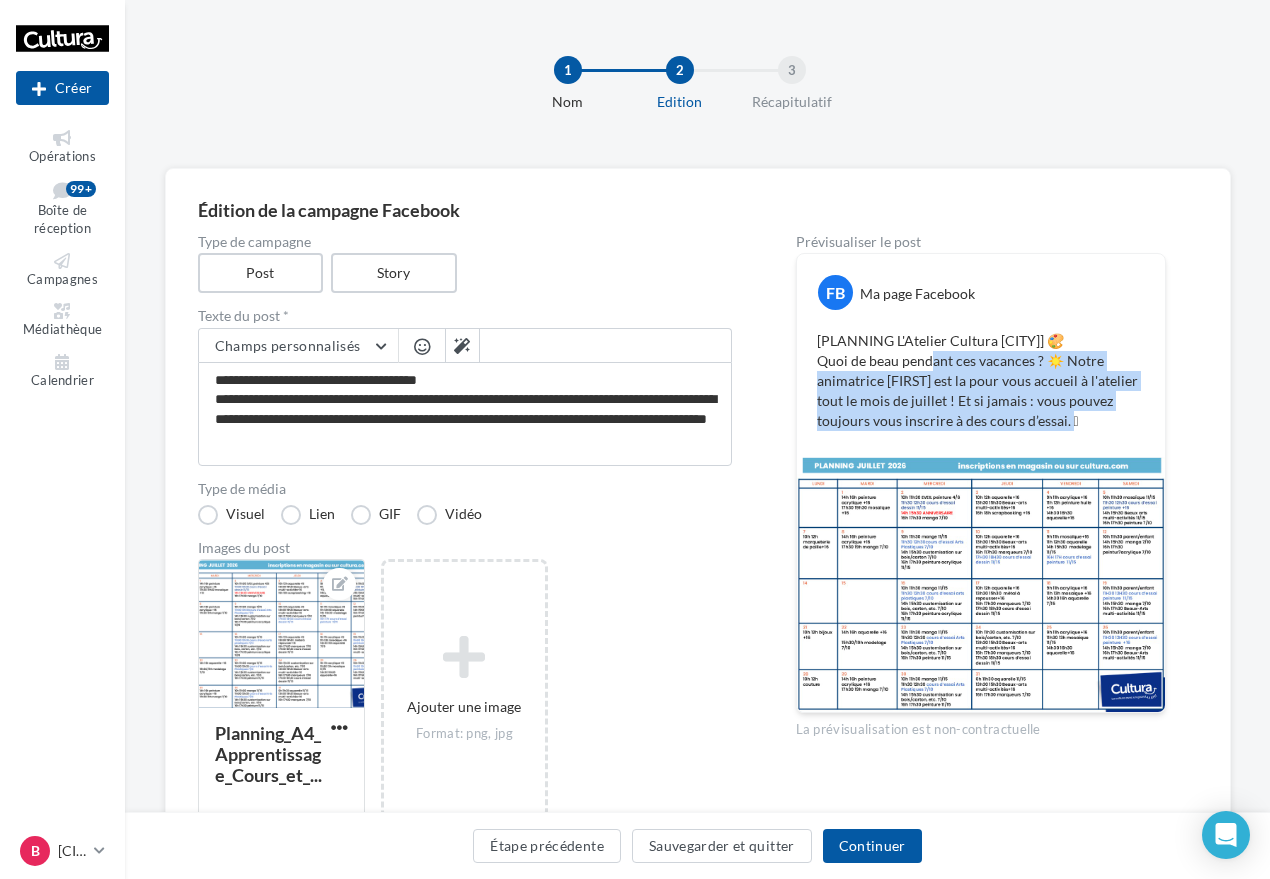 drag, startPoint x: 1128, startPoint y: 423, endPoint x: 923, endPoint y: 362, distance: 213.88315 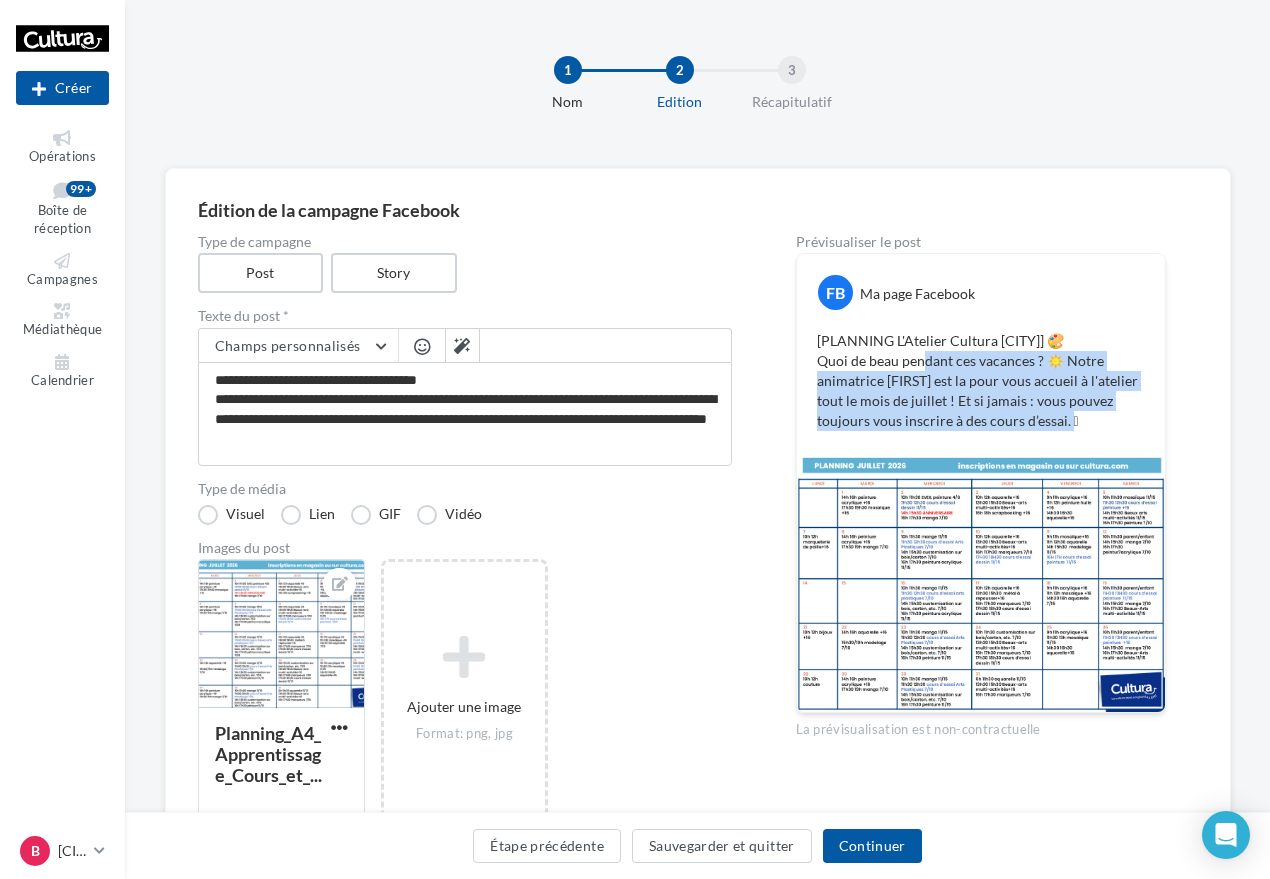 click on "[PLANNING L'Atelier Cultura Besançon] 🎨 Quoi de beau pendant ces vacances ? ☀️ Notre animatrice Laure est la pour vous accueil à l'atelier tout le mois de juillet ! Et si jamais : vous pouvez toujours vous inscrire à des cours d’essai. 🩵" at bounding box center (981, 381) 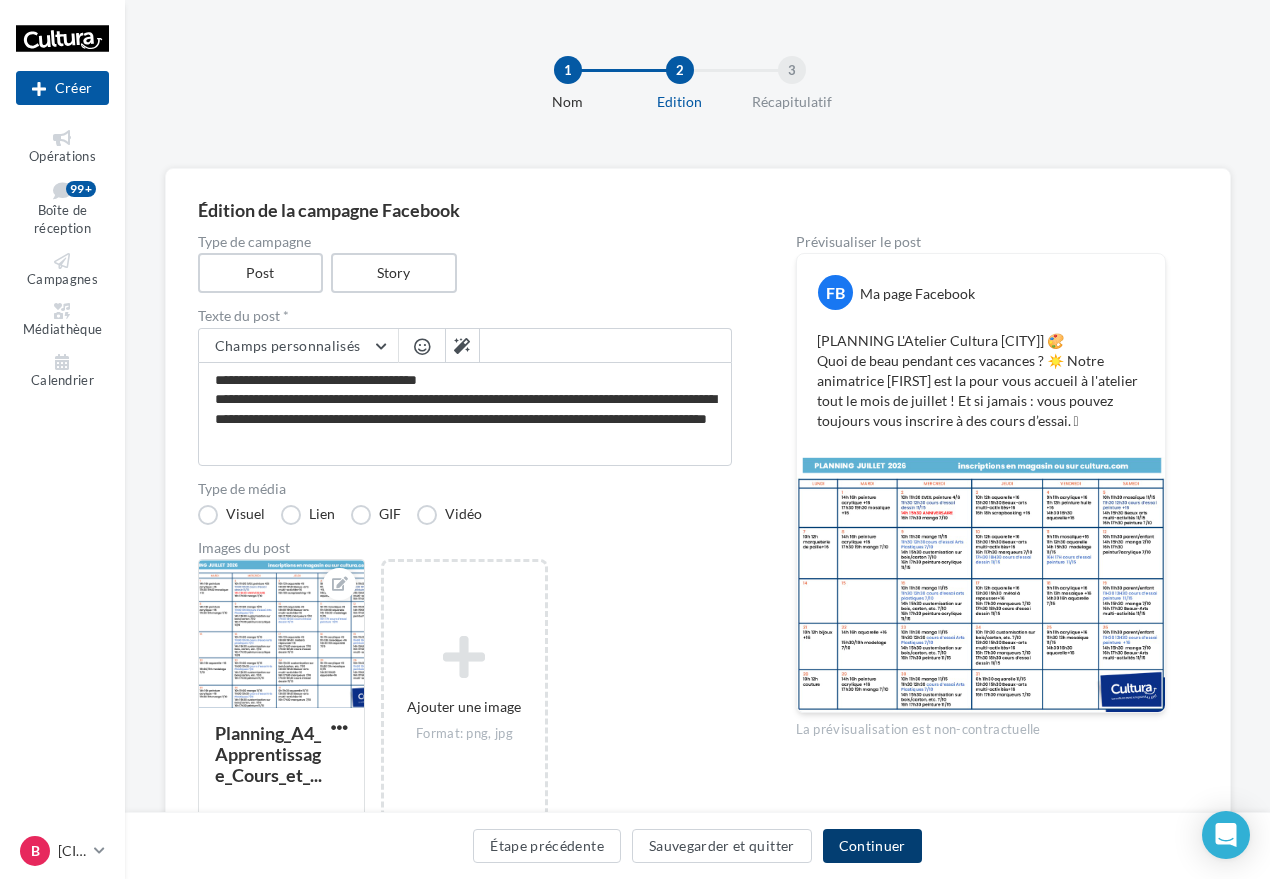 click on "Continuer" at bounding box center [872, 846] 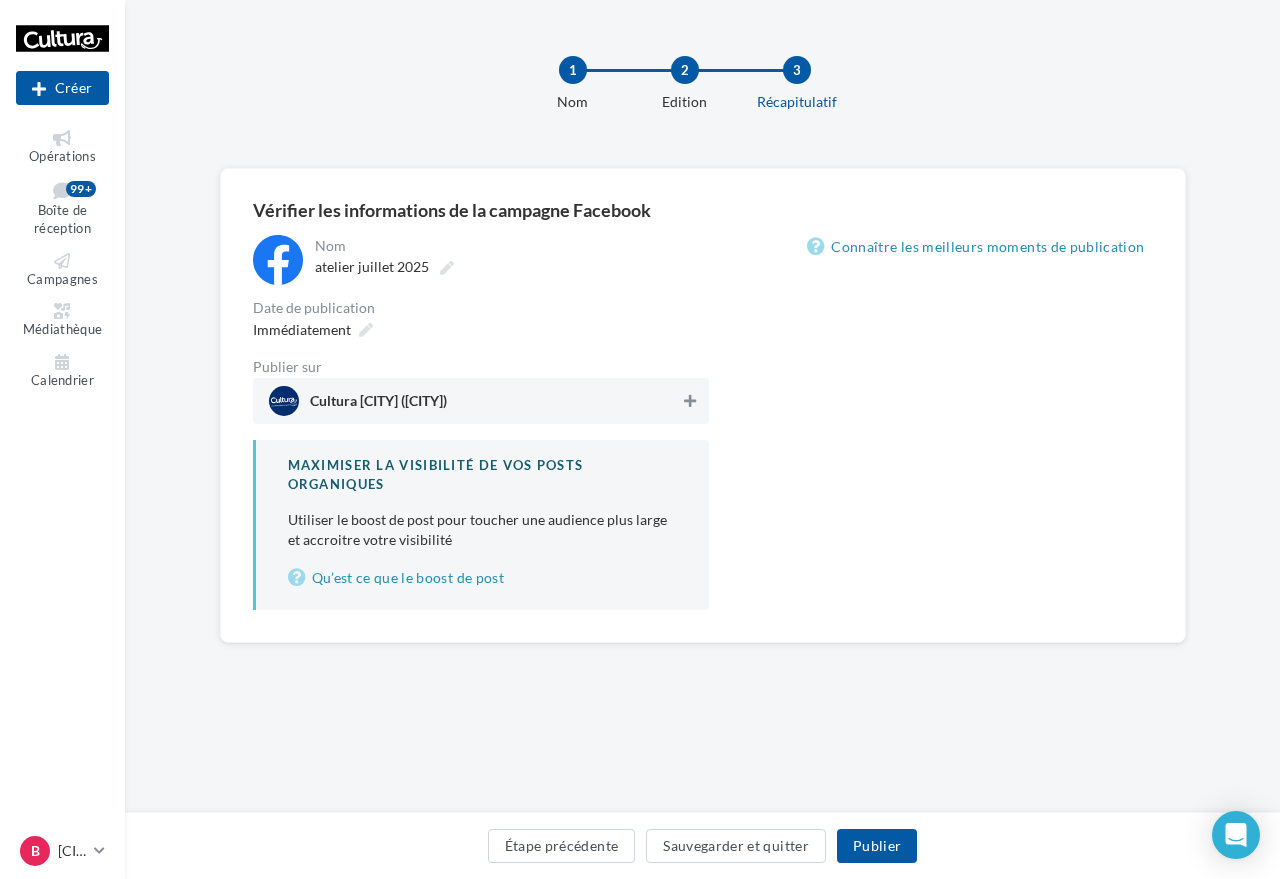 click at bounding box center (690, 401) 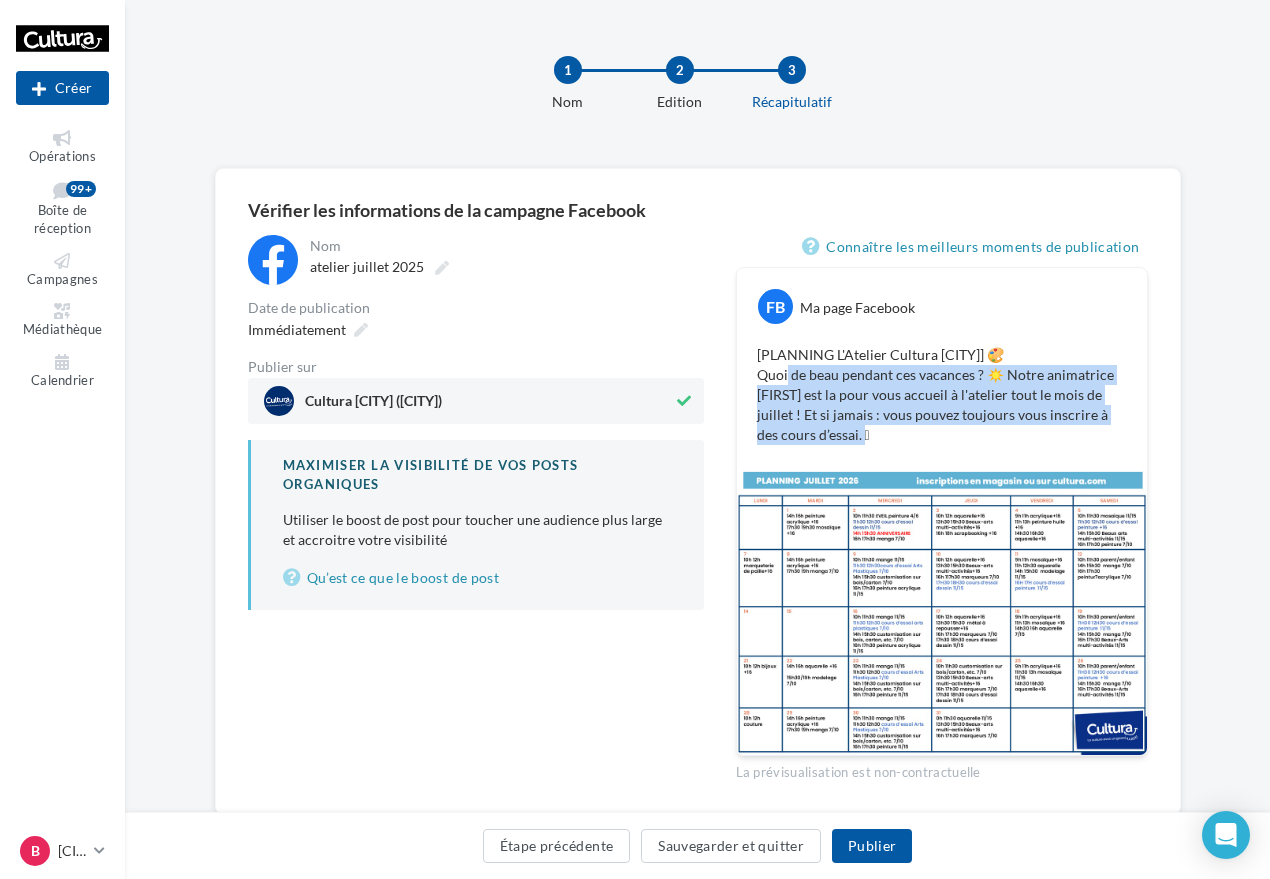 drag, startPoint x: 903, startPoint y: 441, endPoint x: 787, endPoint y: 370, distance: 136.00368 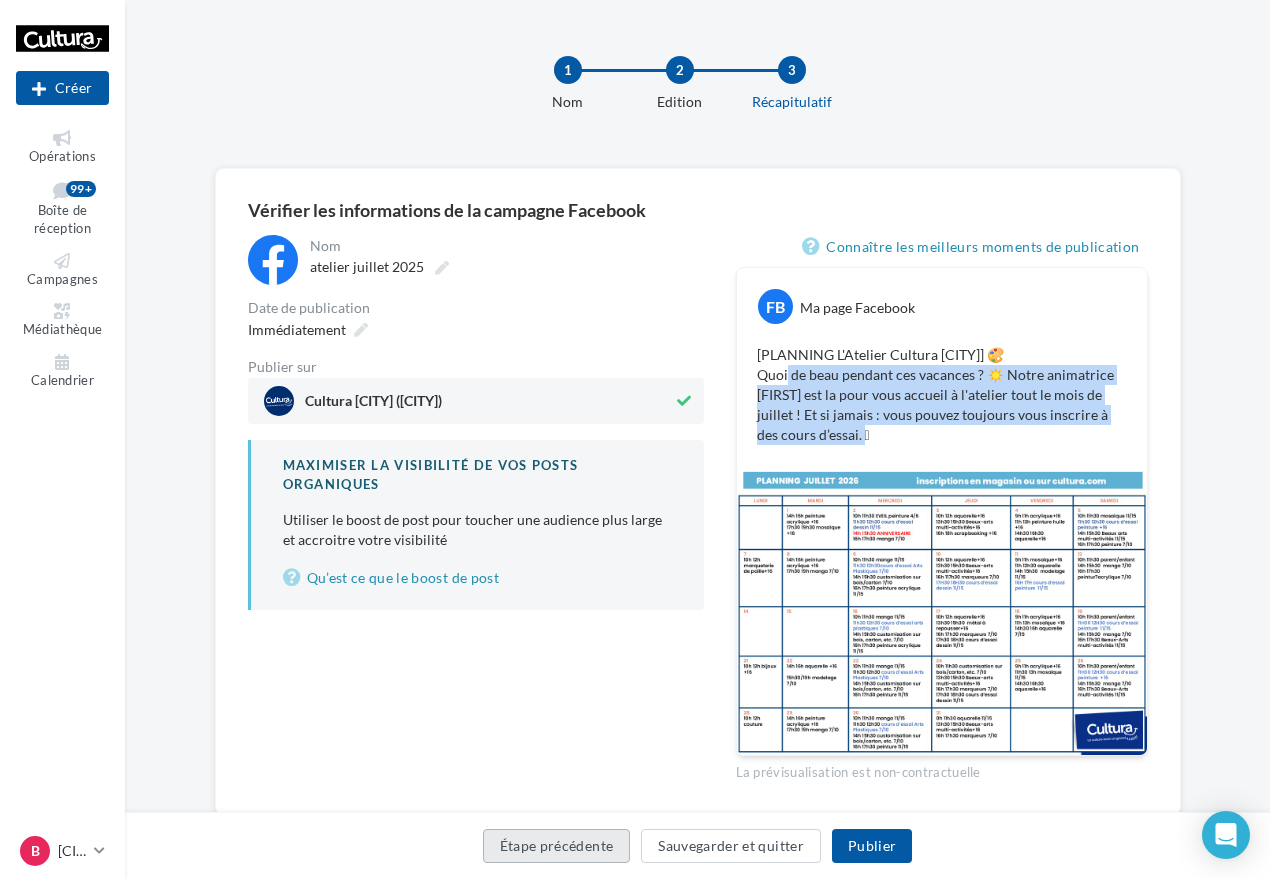 click on "Étape précédente" at bounding box center (557, 846) 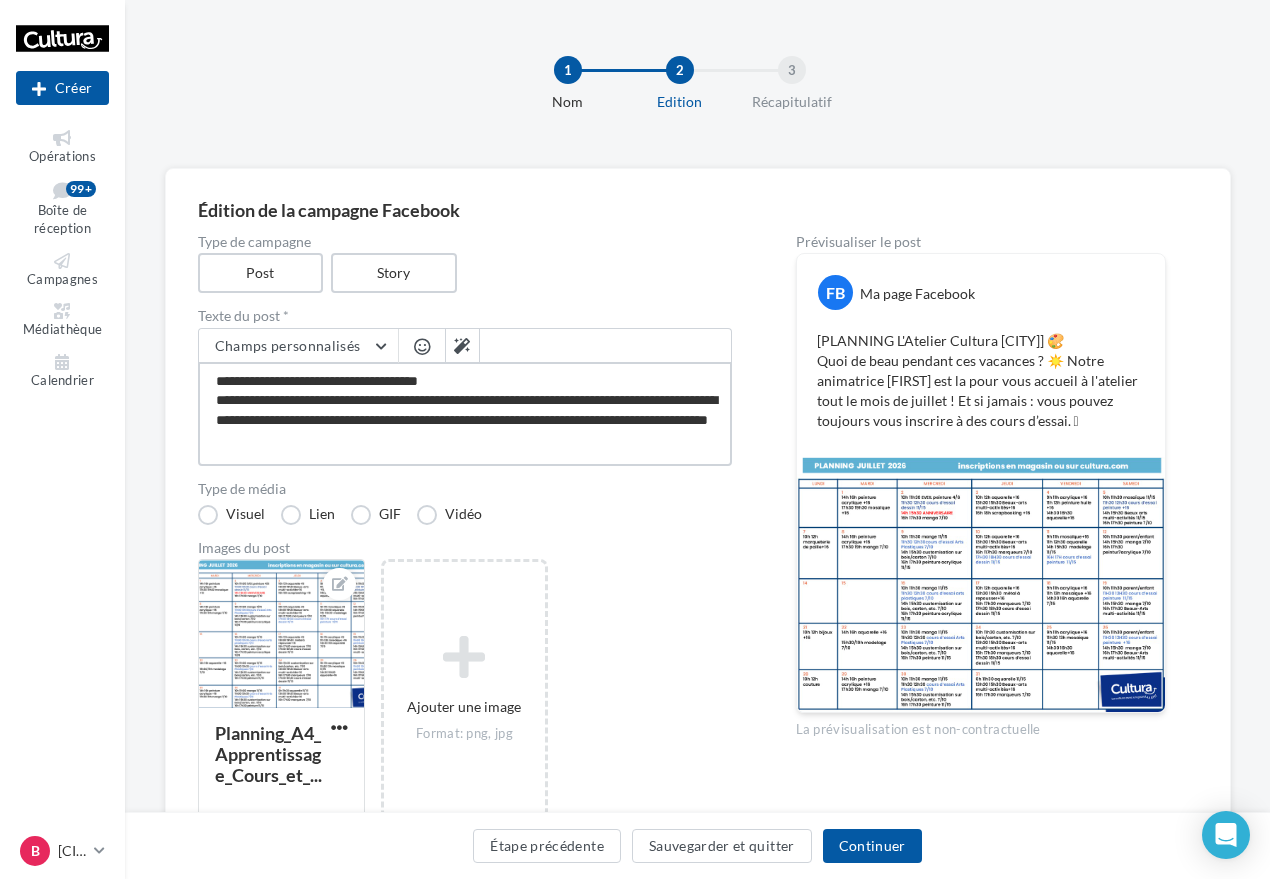 click on "**********" at bounding box center (465, 414) 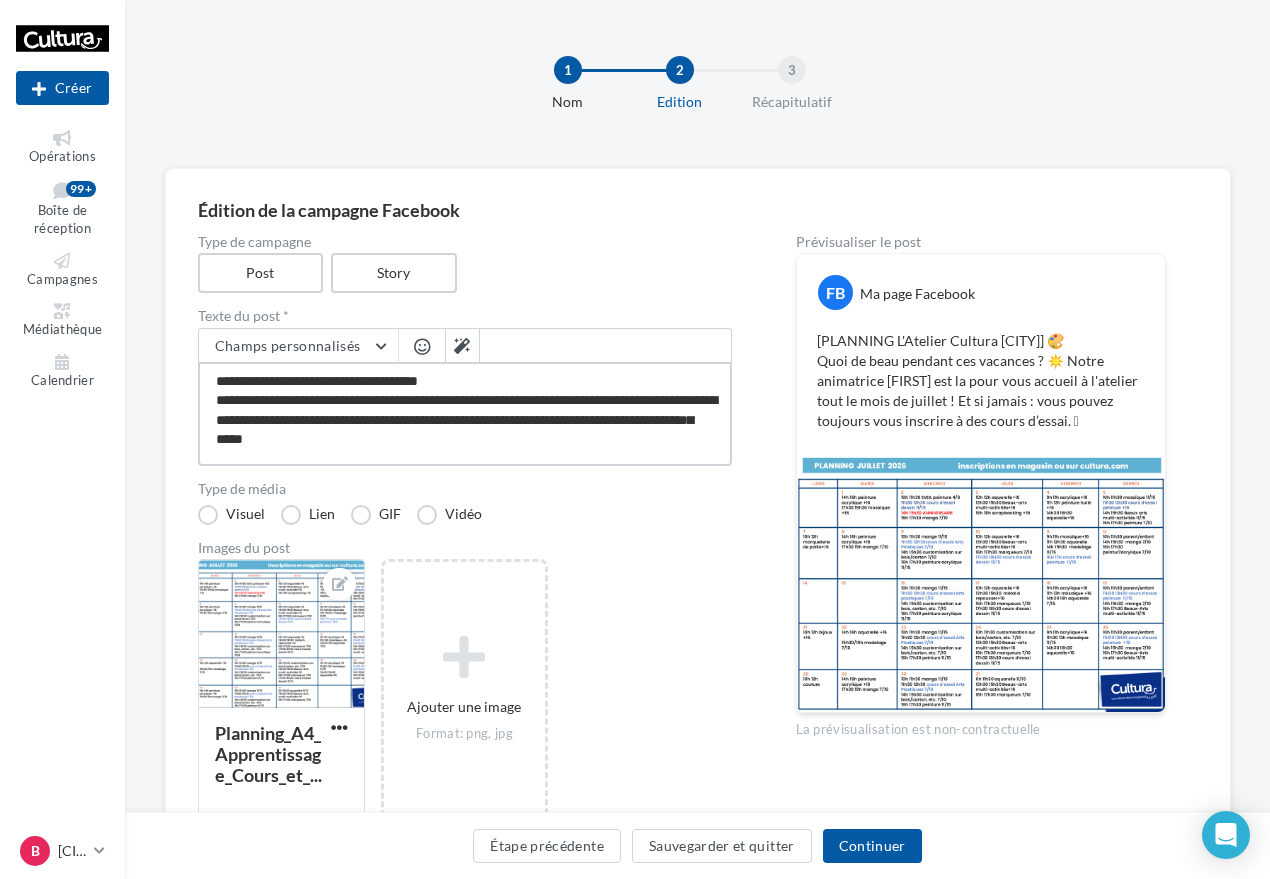 click on "**********" at bounding box center (465, 414) 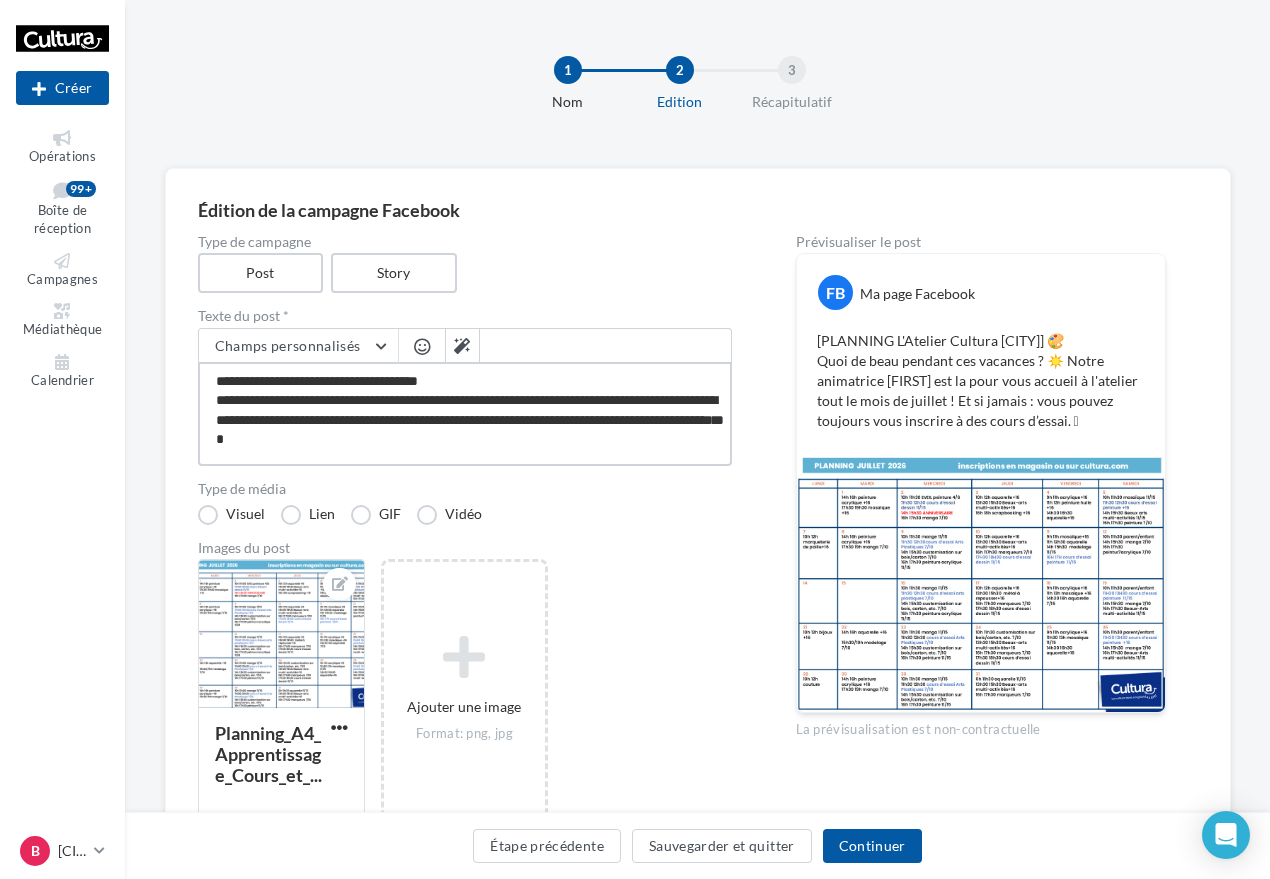 drag, startPoint x: 484, startPoint y: 425, endPoint x: 362, endPoint y: 406, distance: 123.47064 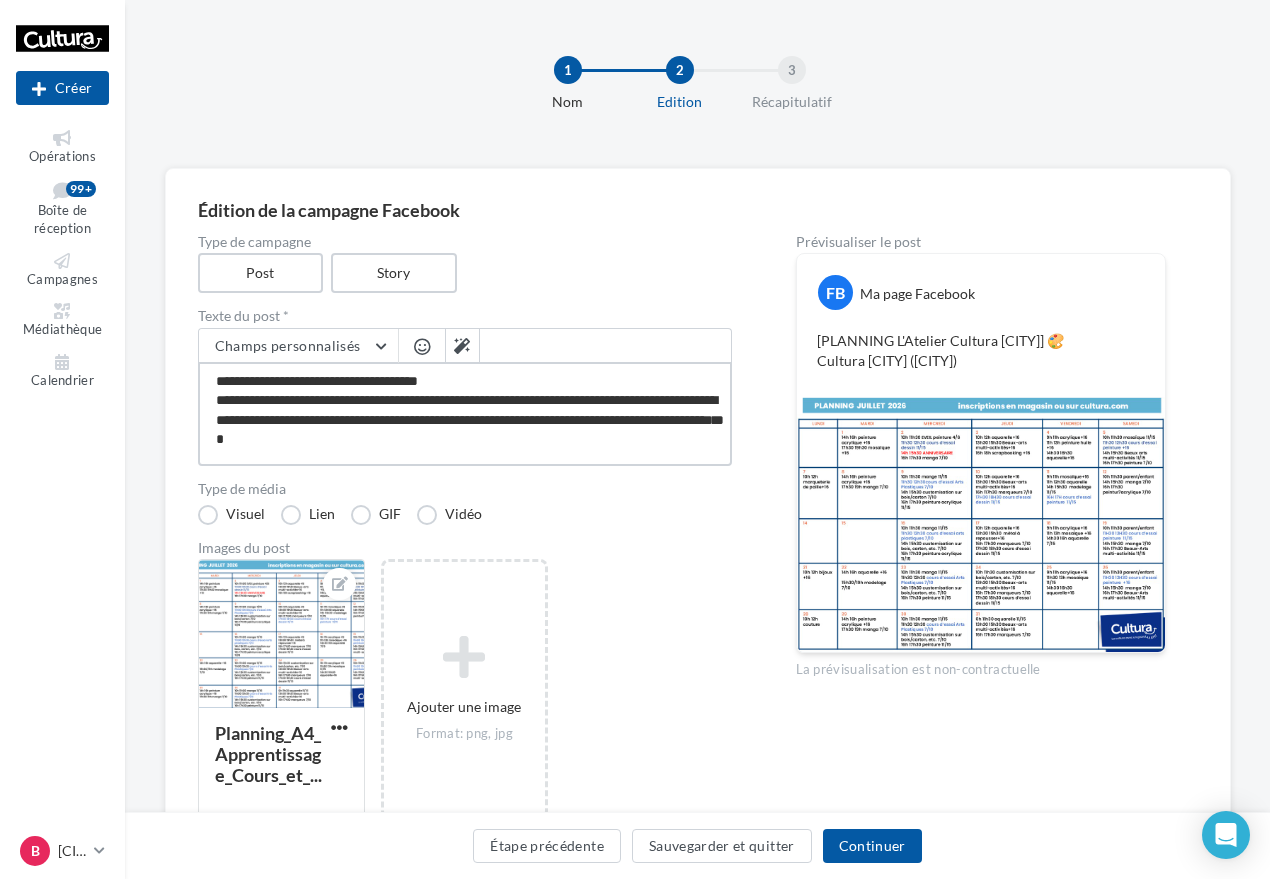 click on "**********" at bounding box center (465, 414) 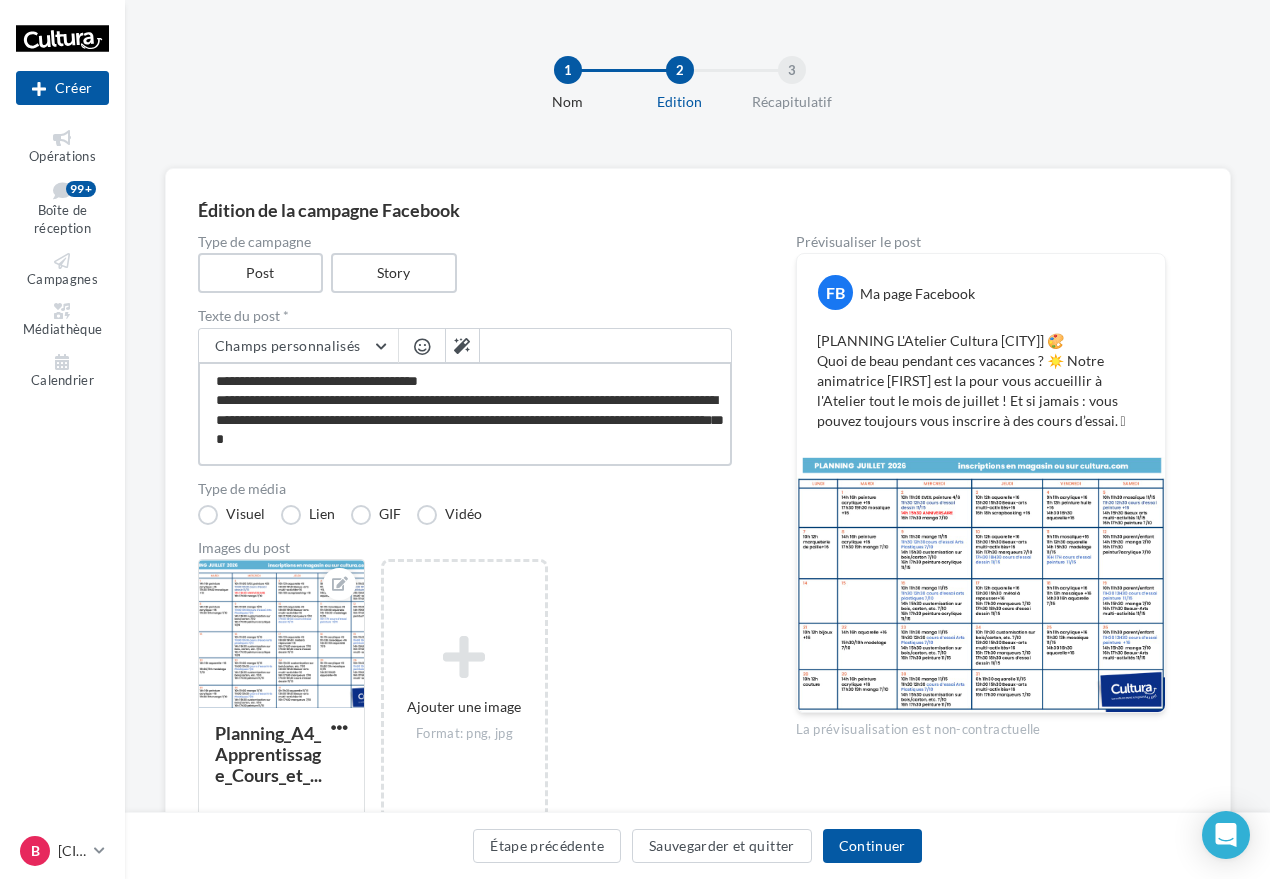 type on "**********" 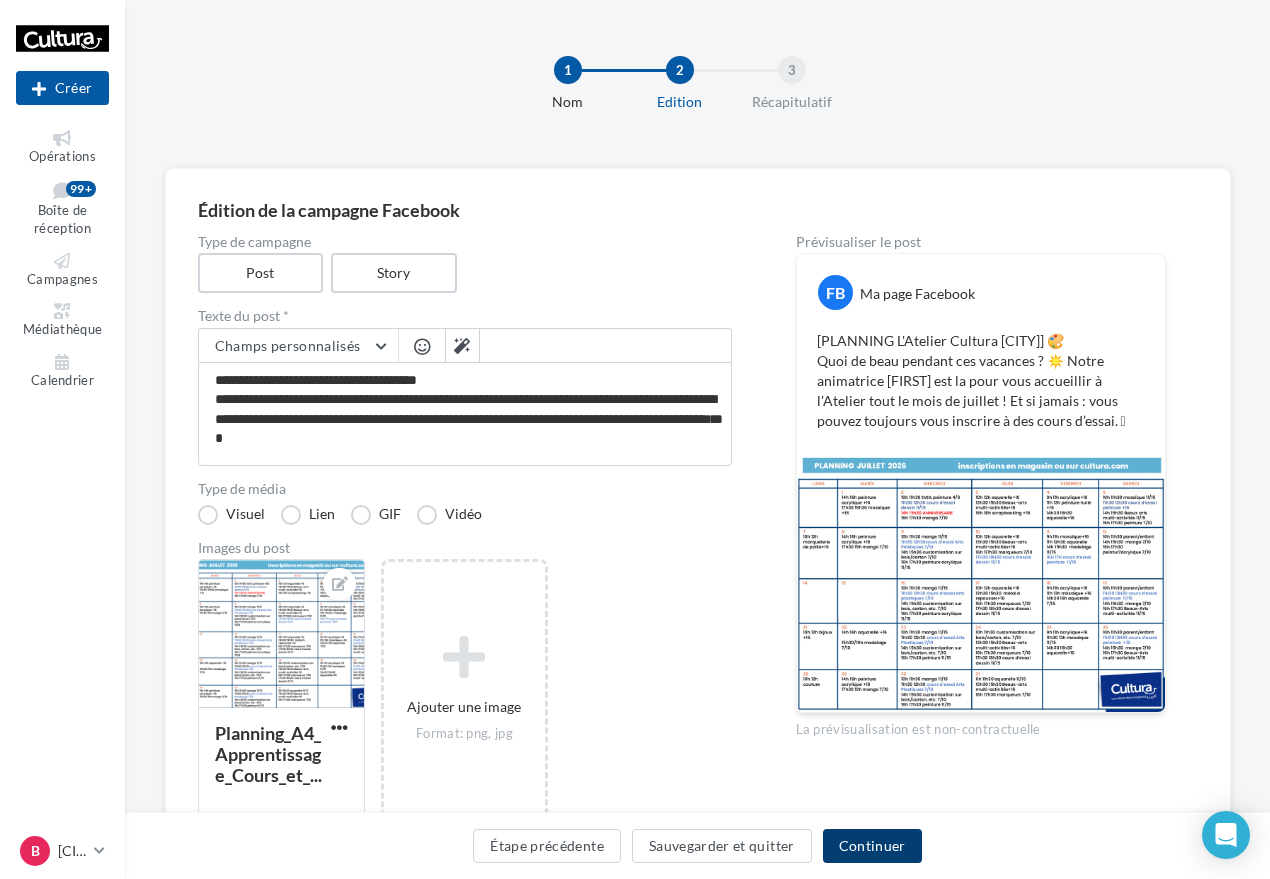 click on "Continuer" at bounding box center (872, 846) 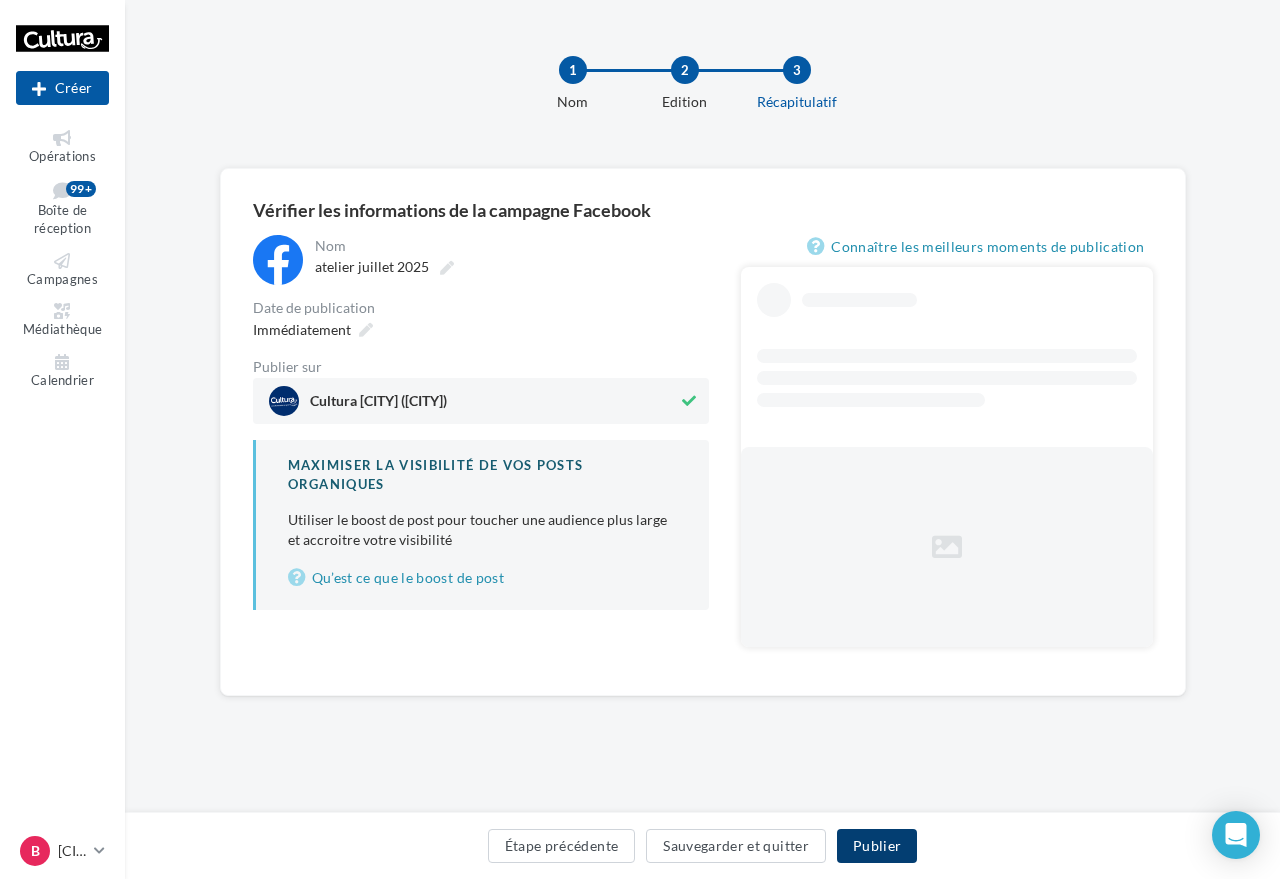 click on "Publier" at bounding box center [877, 846] 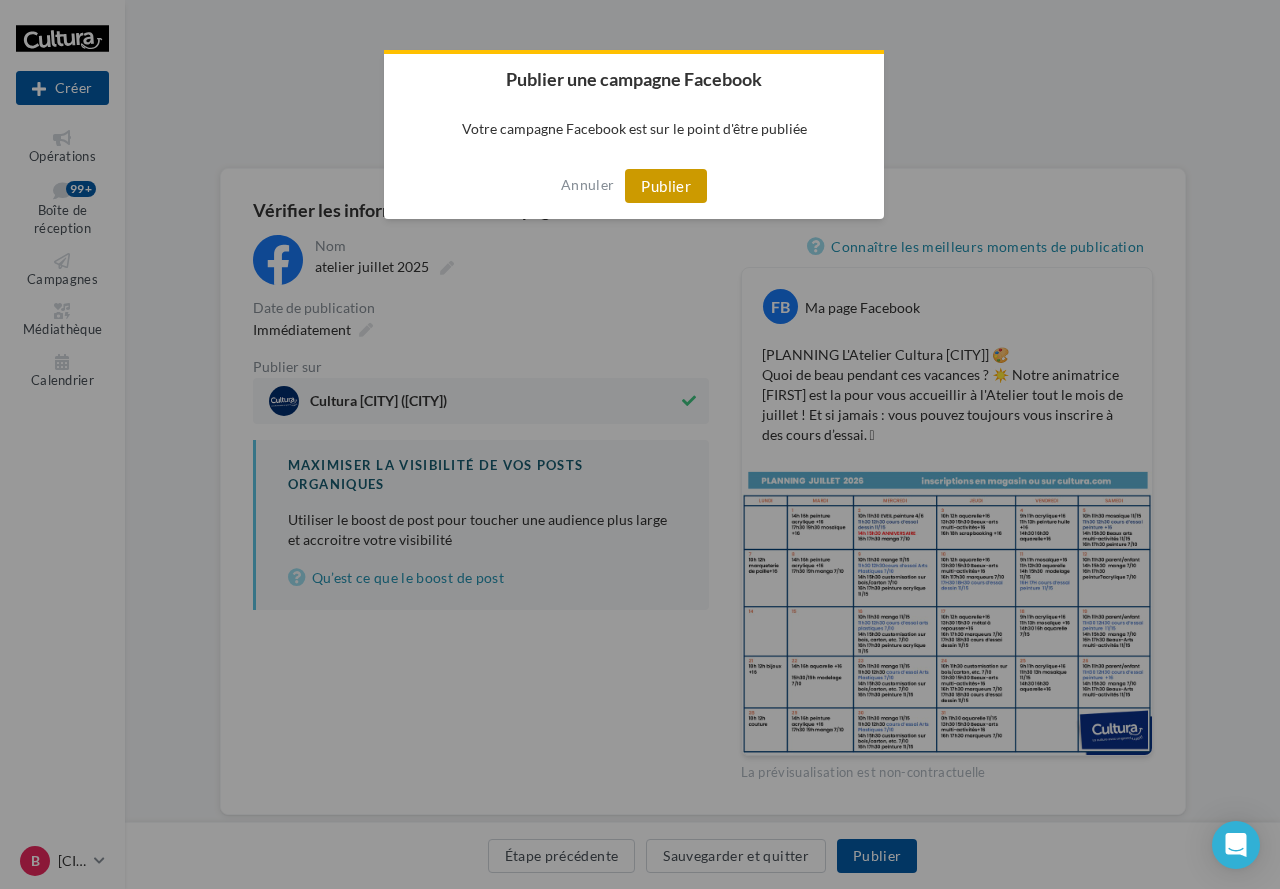 click on "Publier" at bounding box center [666, 186] 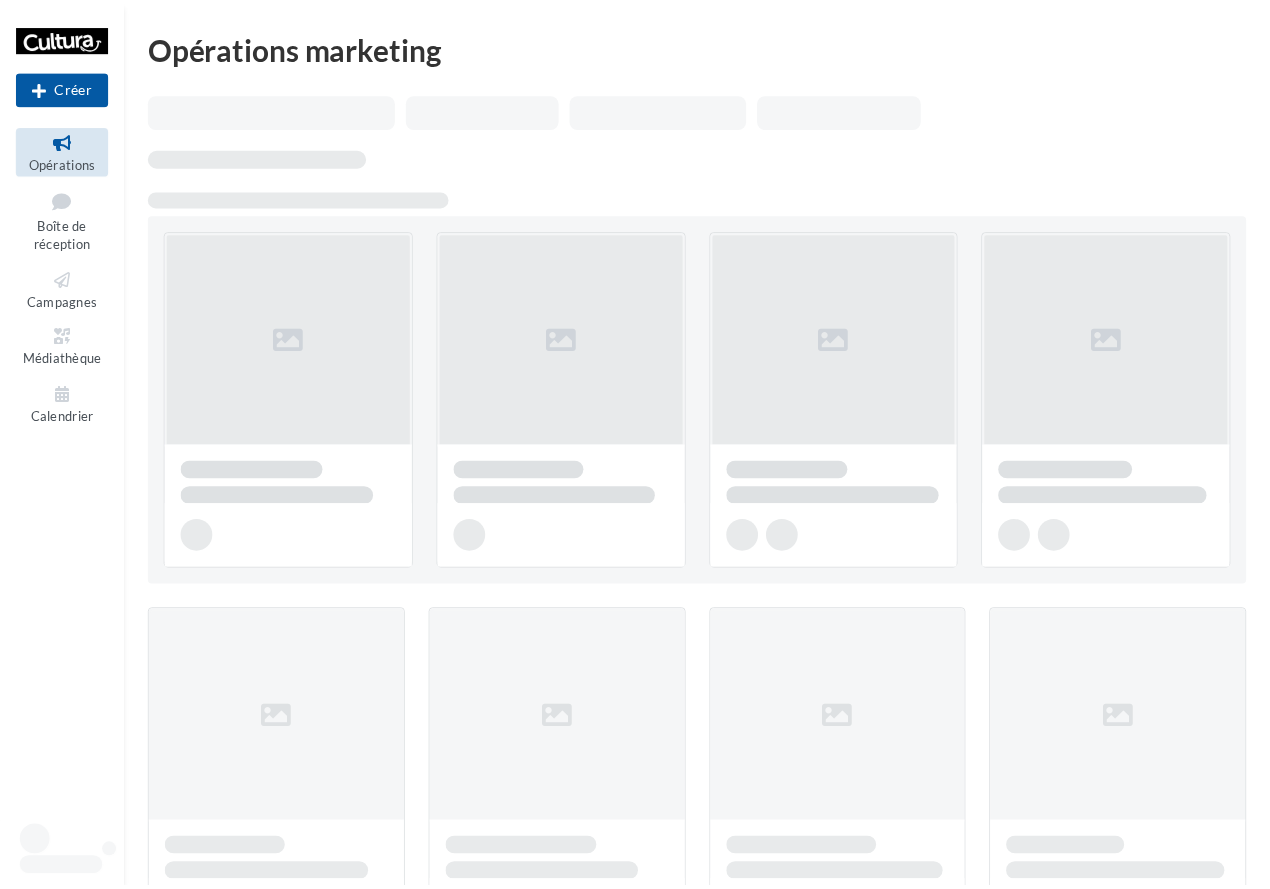 scroll, scrollTop: 0, scrollLeft: 0, axis: both 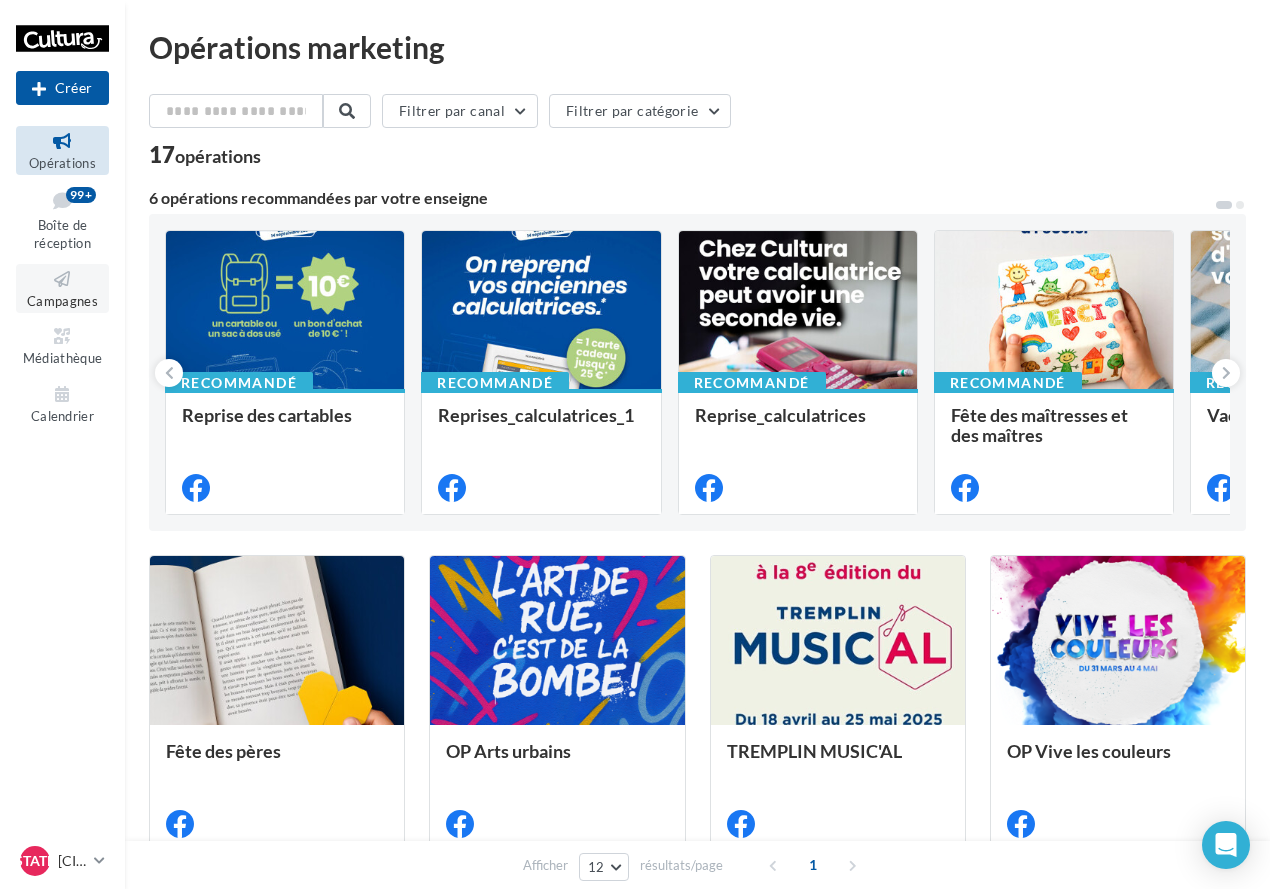 click at bounding box center (62, 279) 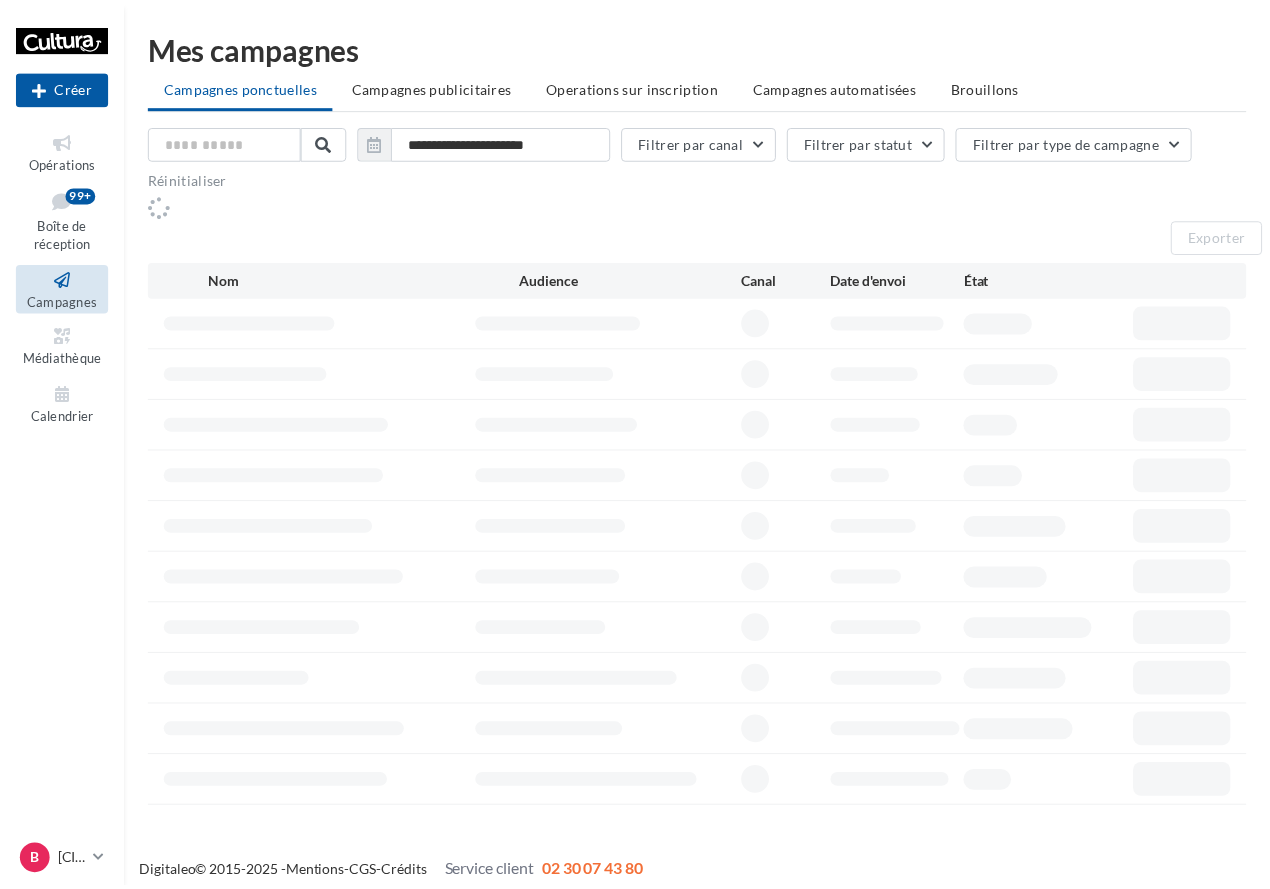 scroll, scrollTop: 0, scrollLeft: 0, axis: both 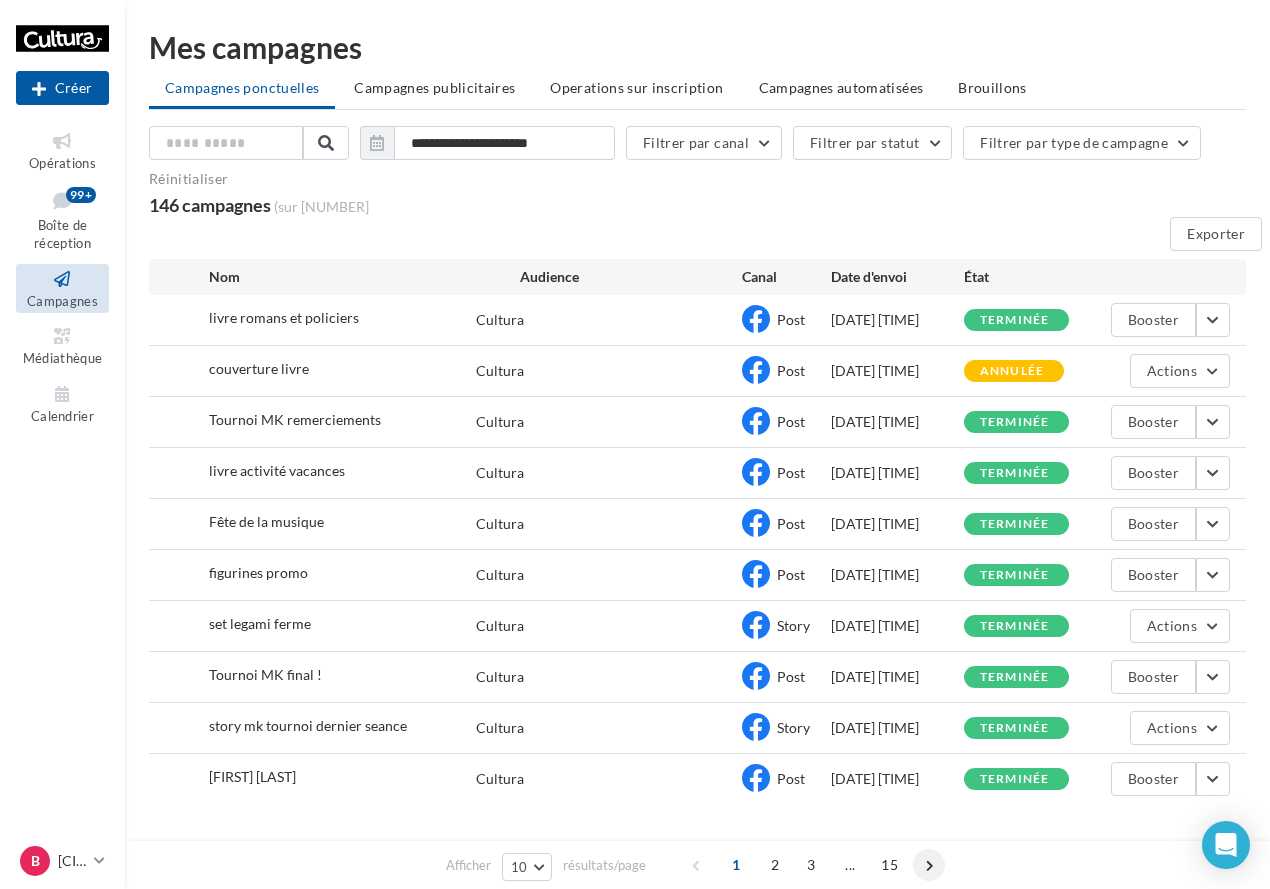 click at bounding box center (929, 865) 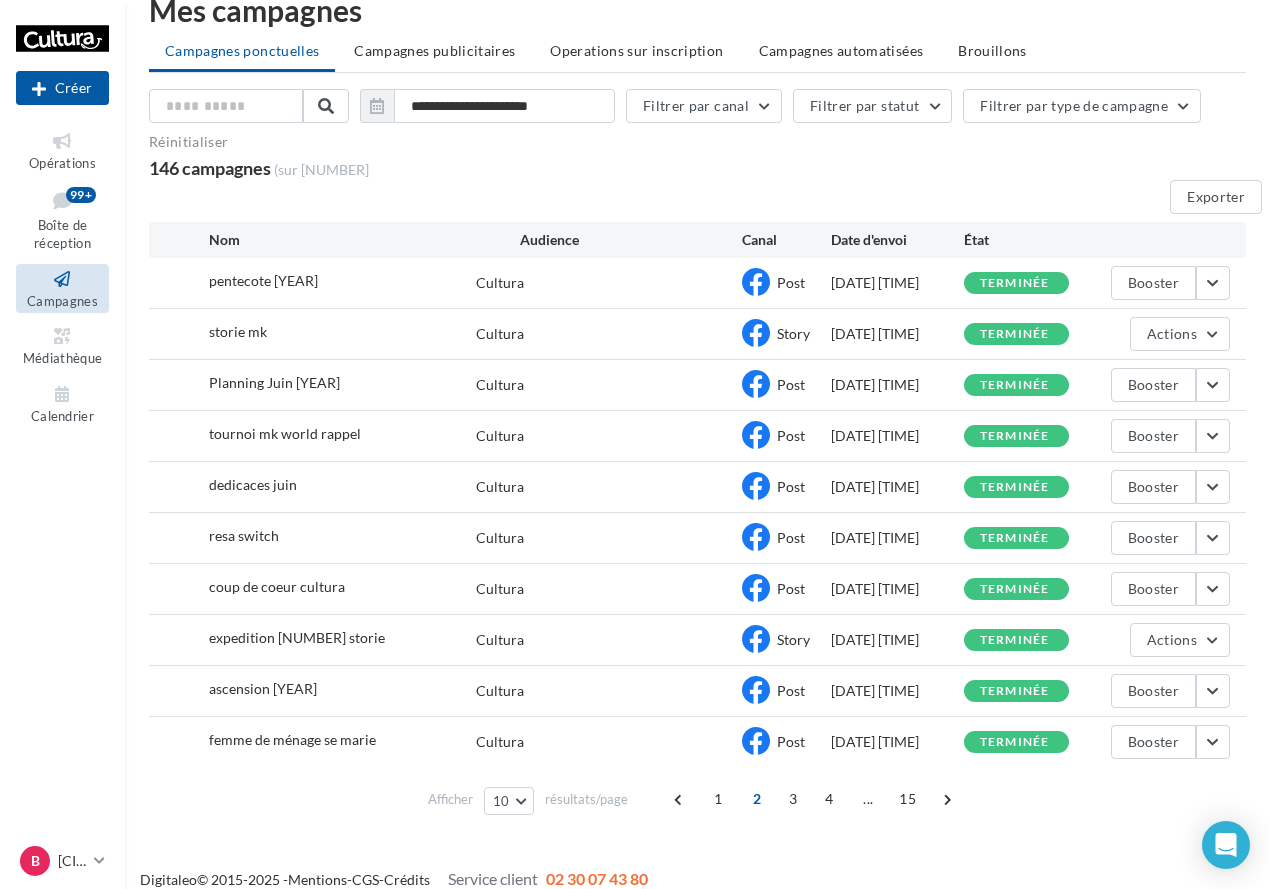 scroll, scrollTop: 57, scrollLeft: 0, axis: vertical 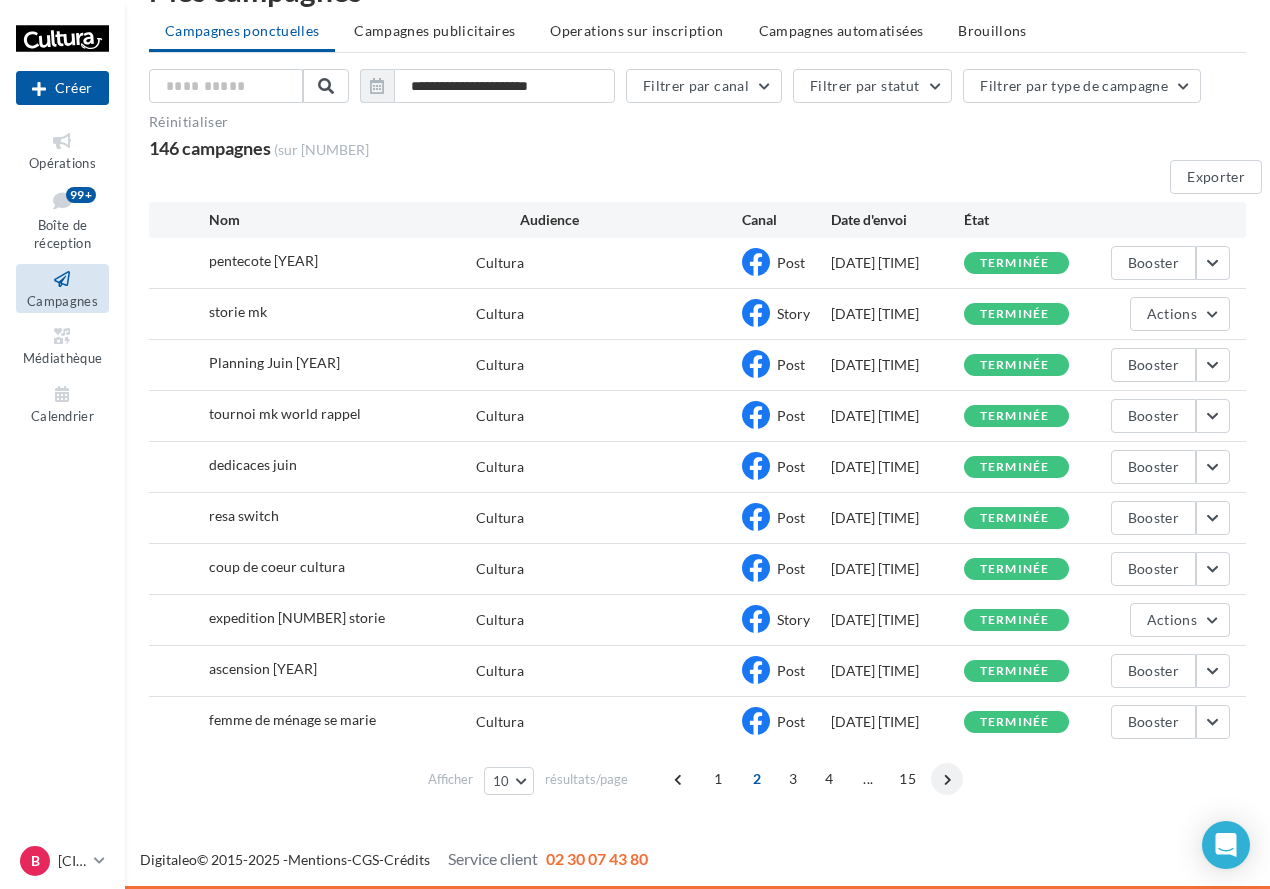 click at bounding box center (947, 779) 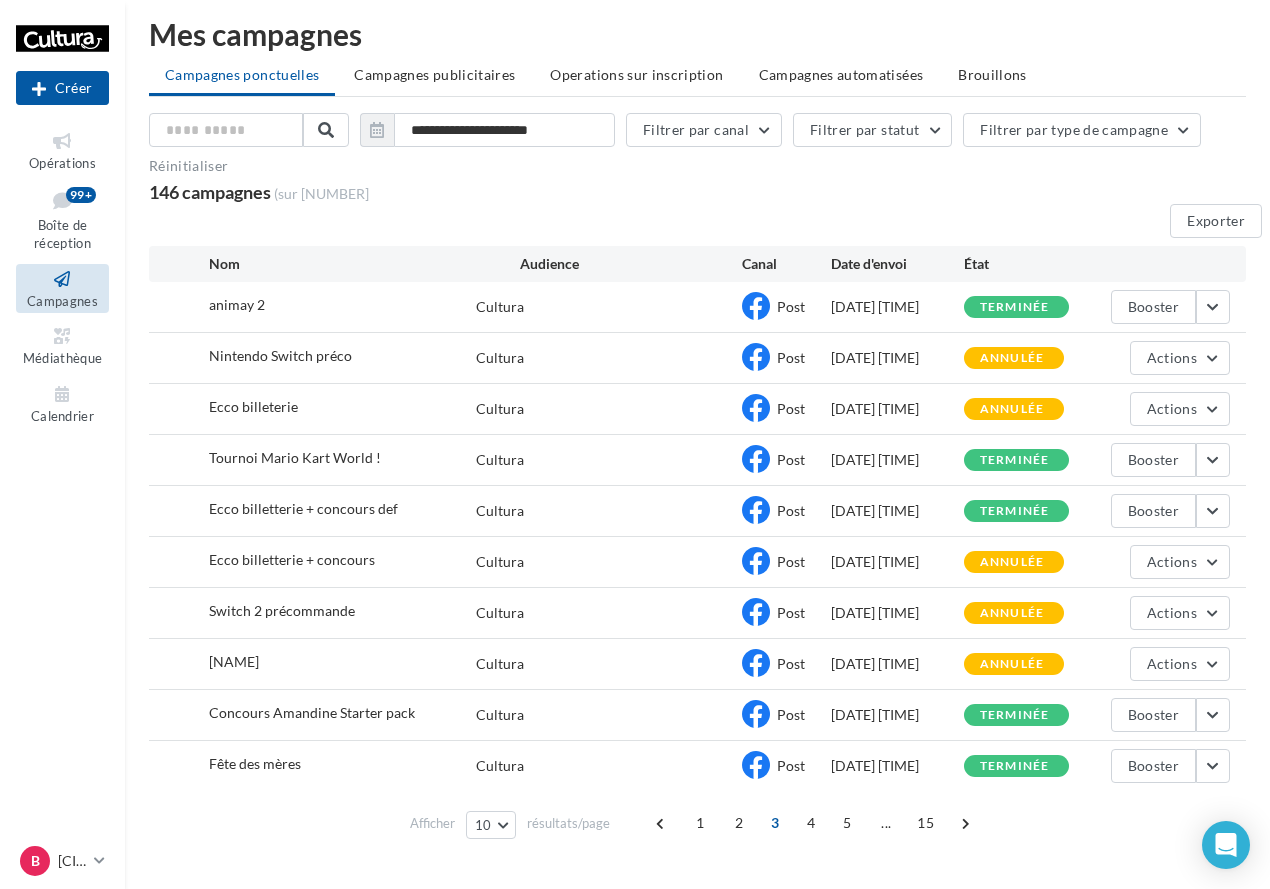 scroll, scrollTop: 57, scrollLeft: 0, axis: vertical 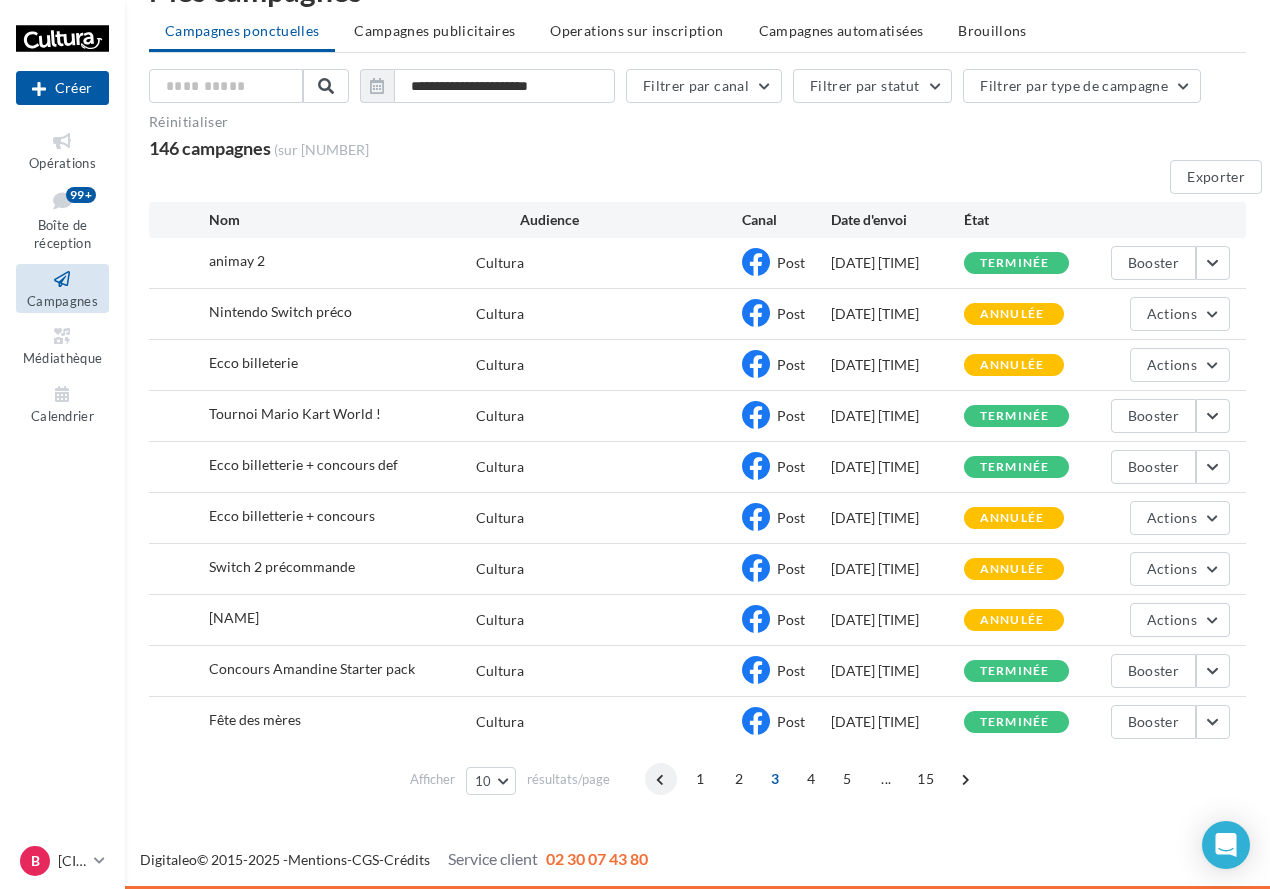 click at bounding box center (661, 779) 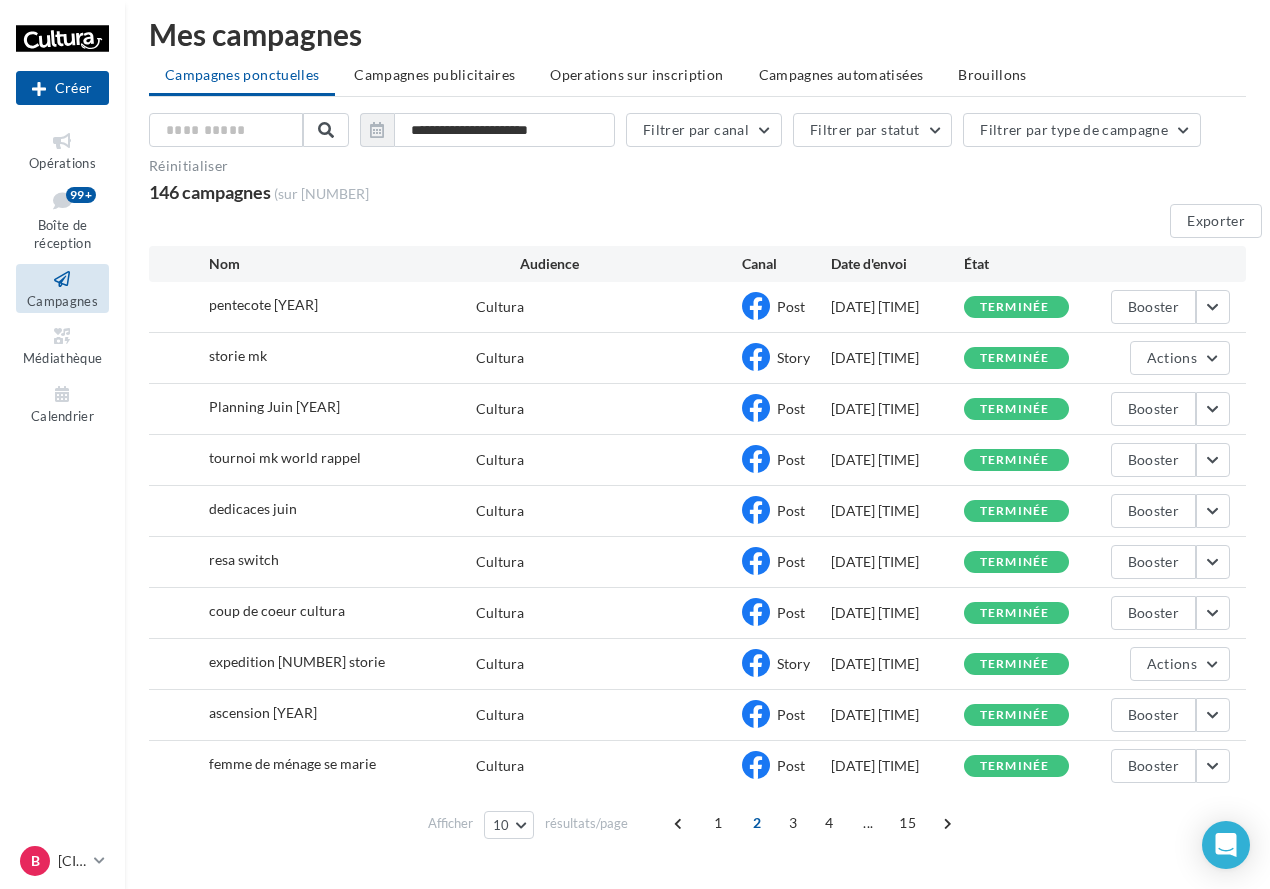 scroll, scrollTop: 57, scrollLeft: 0, axis: vertical 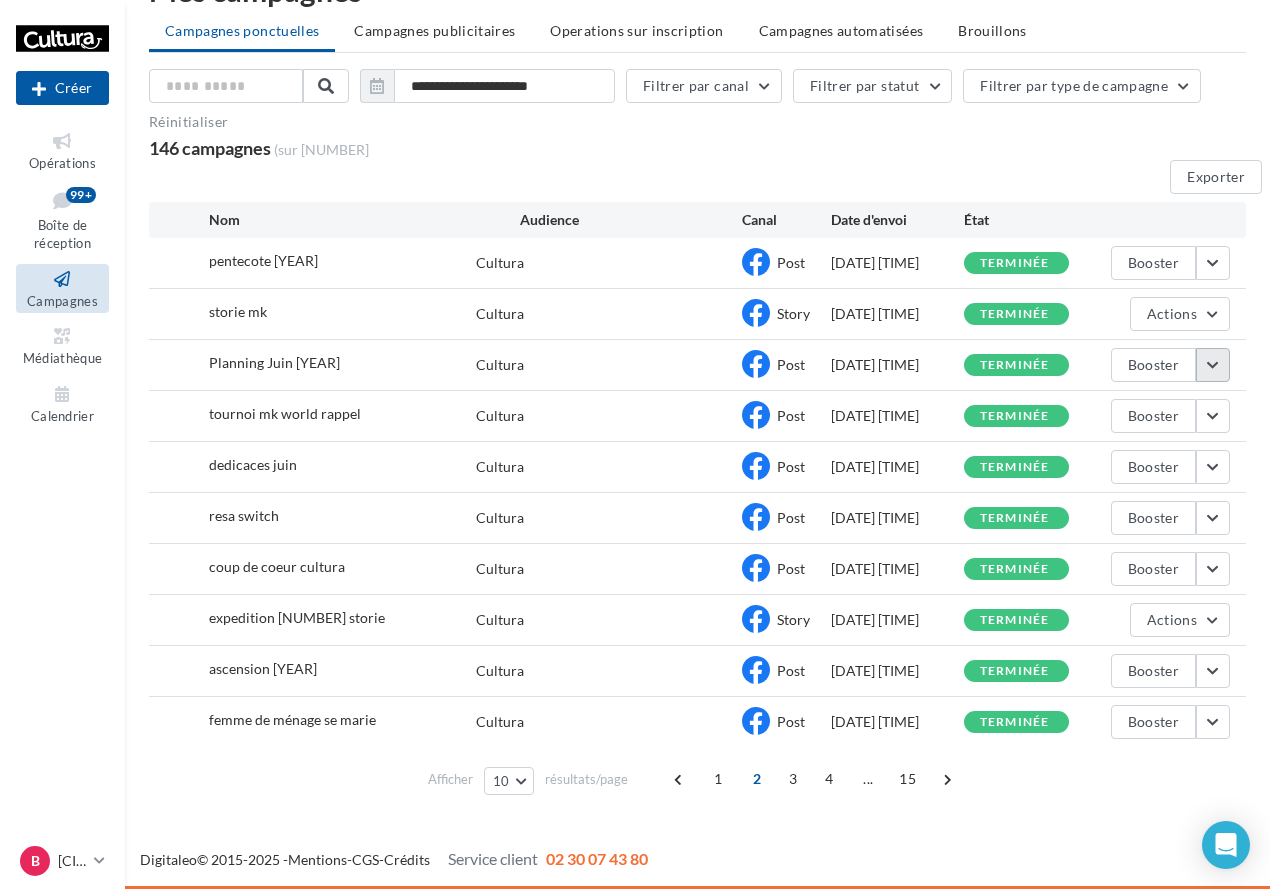 click at bounding box center (1213, 263) 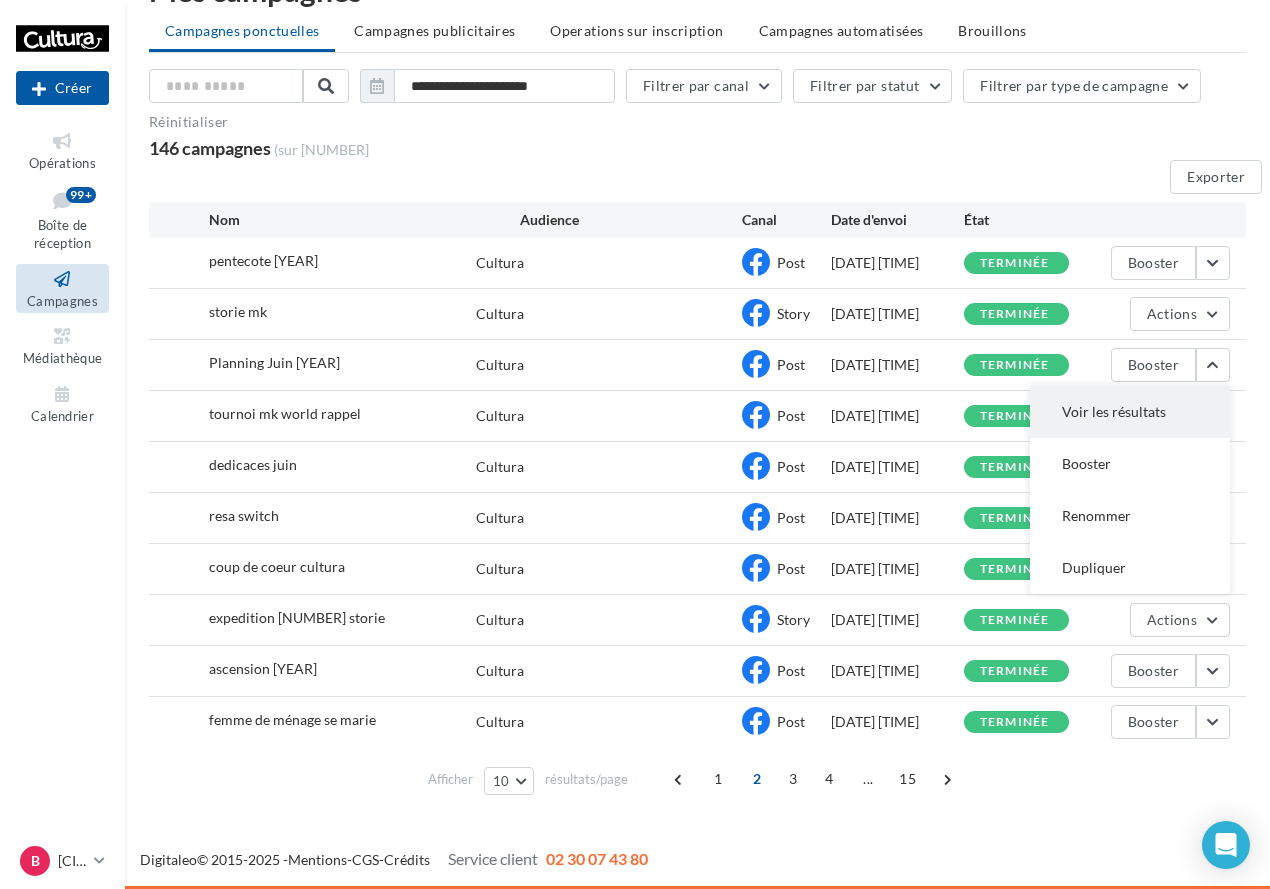 click on "Voir les résultats" at bounding box center (1130, 412) 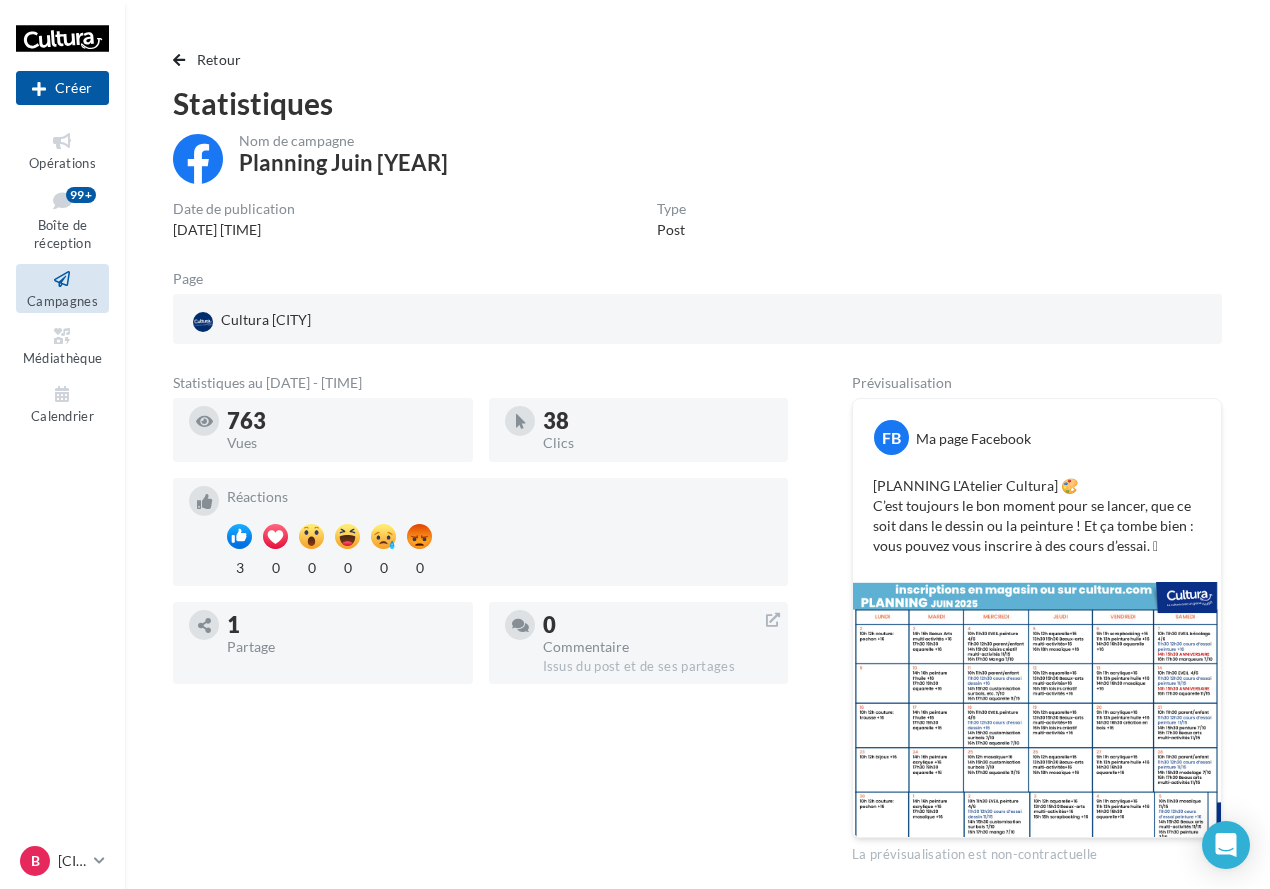 drag, startPoint x: 873, startPoint y: 482, endPoint x: 1201, endPoint y: 468, distance: 328.29865 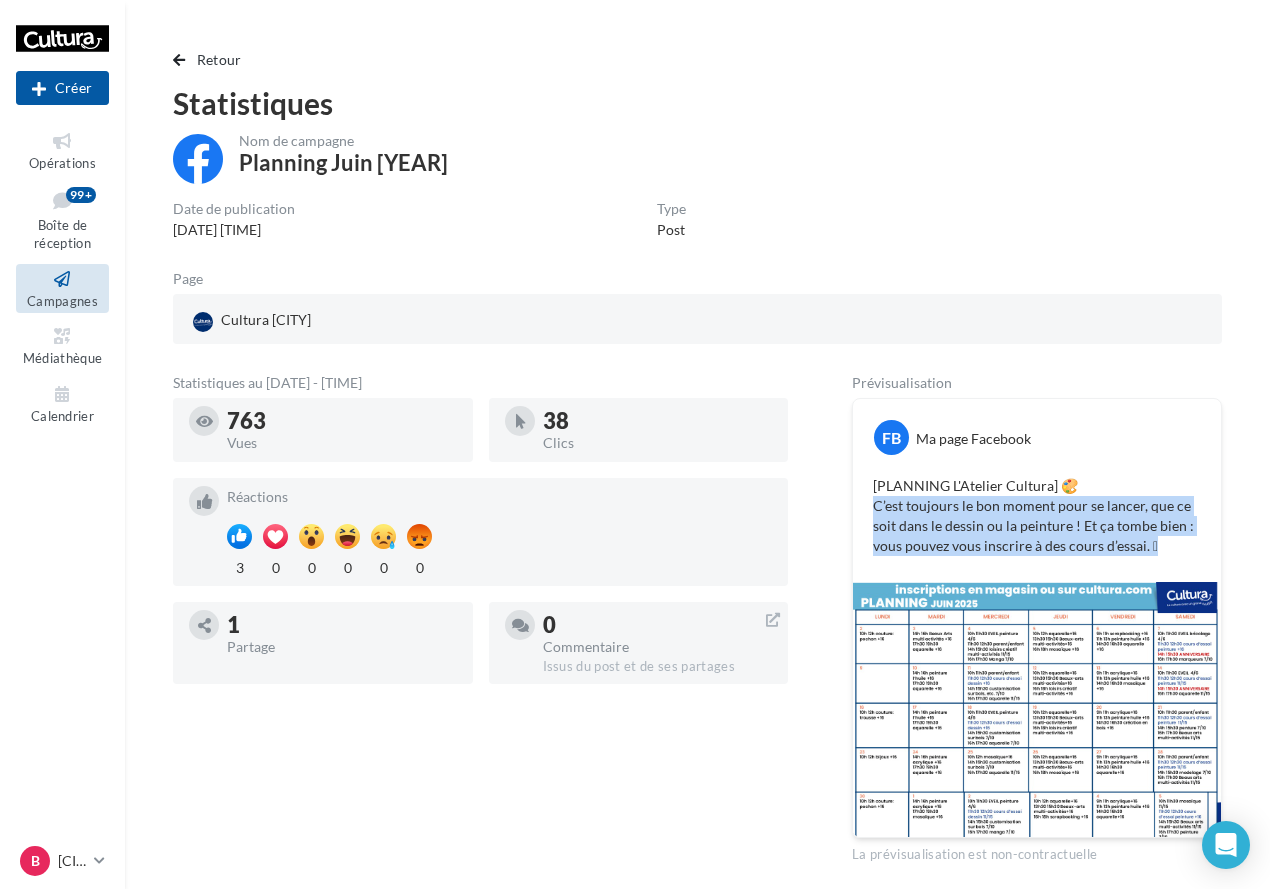 drag, startPoint x: 850, startPoint y: 507, endPoint x: 1168, endPoint y: 559, distance: 322.2235 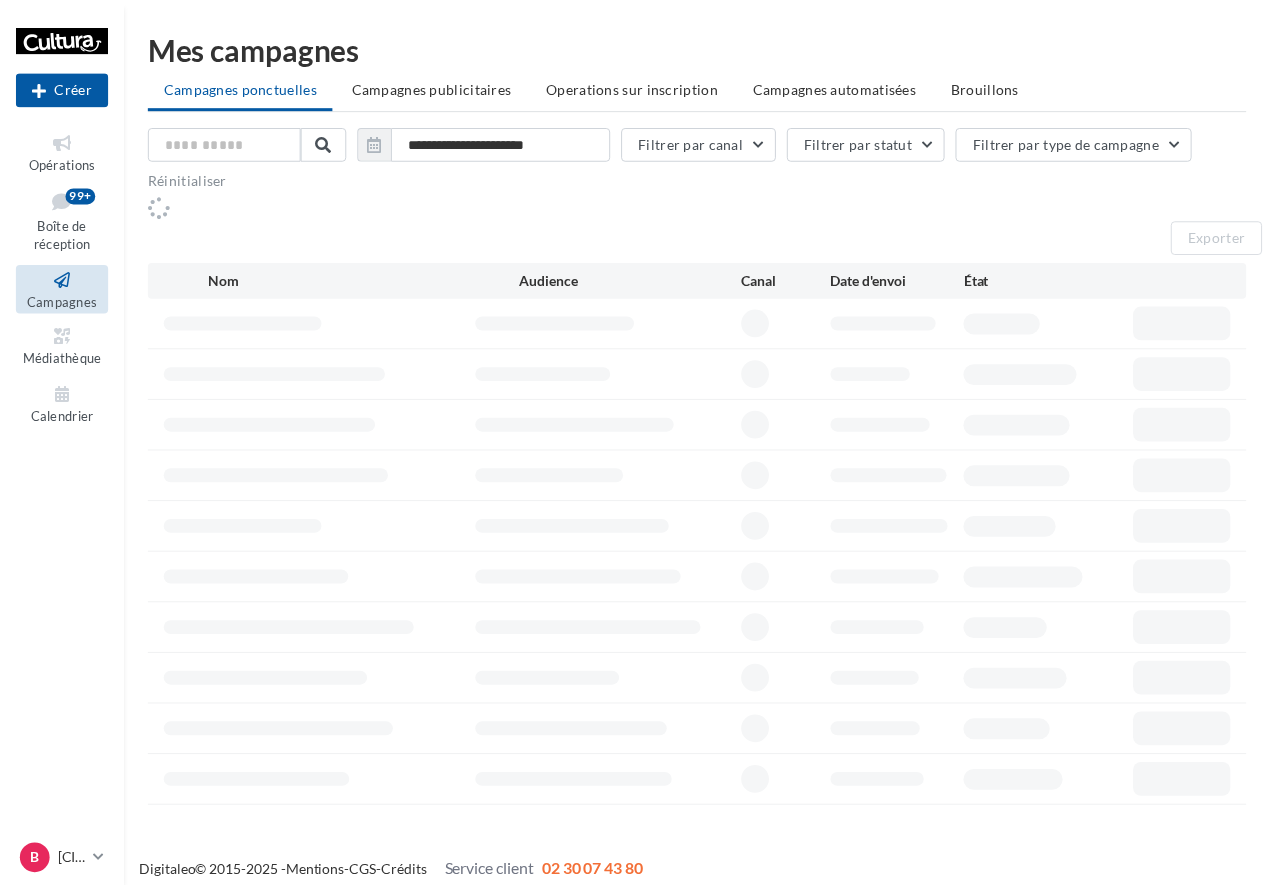 scroll, scrollTop: 0, scrollLeft: 0, axis: both 